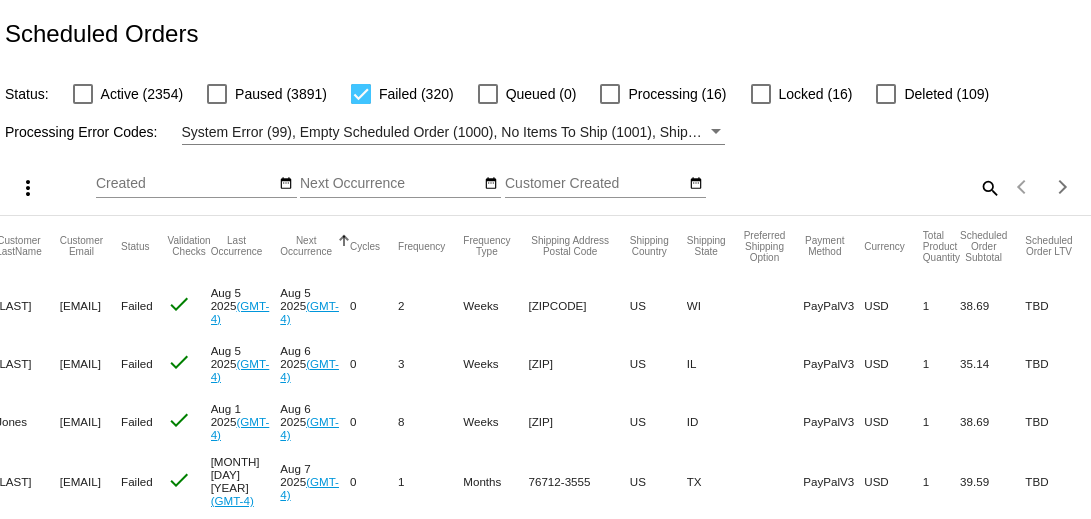scroll, scrollTop: 0, scrollLeft: 0, axis: both 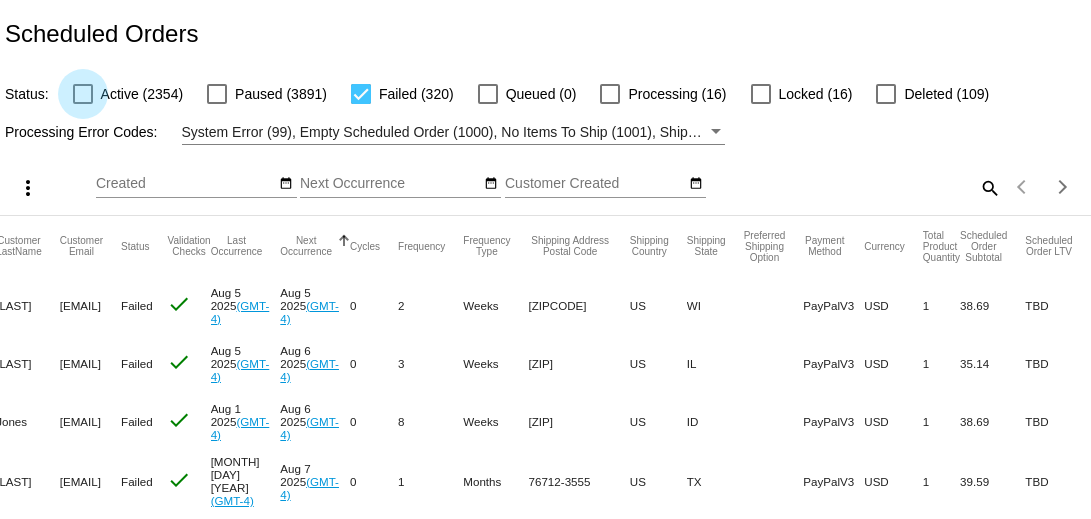 click at bounding box center (83, 94) 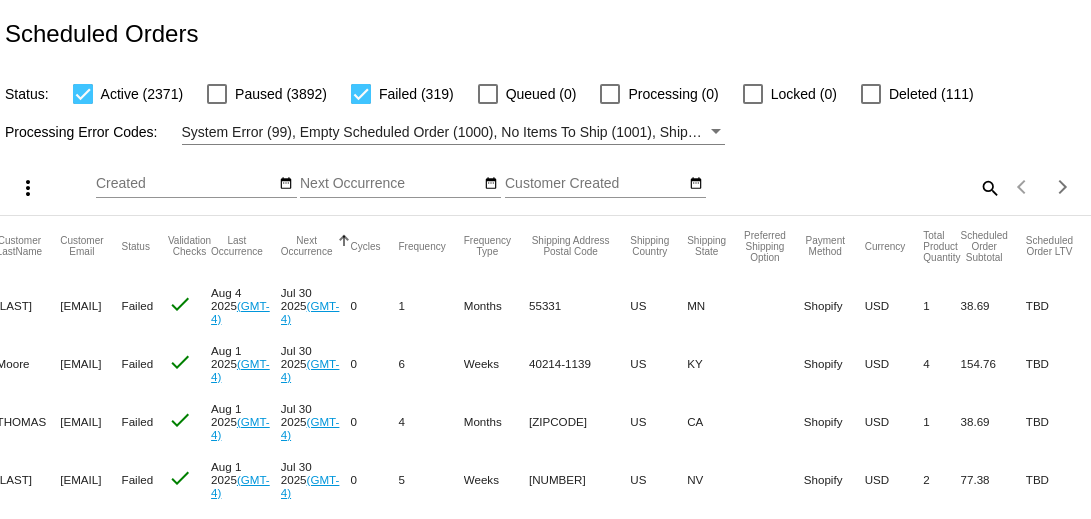 click at bounding box center (361, 94) 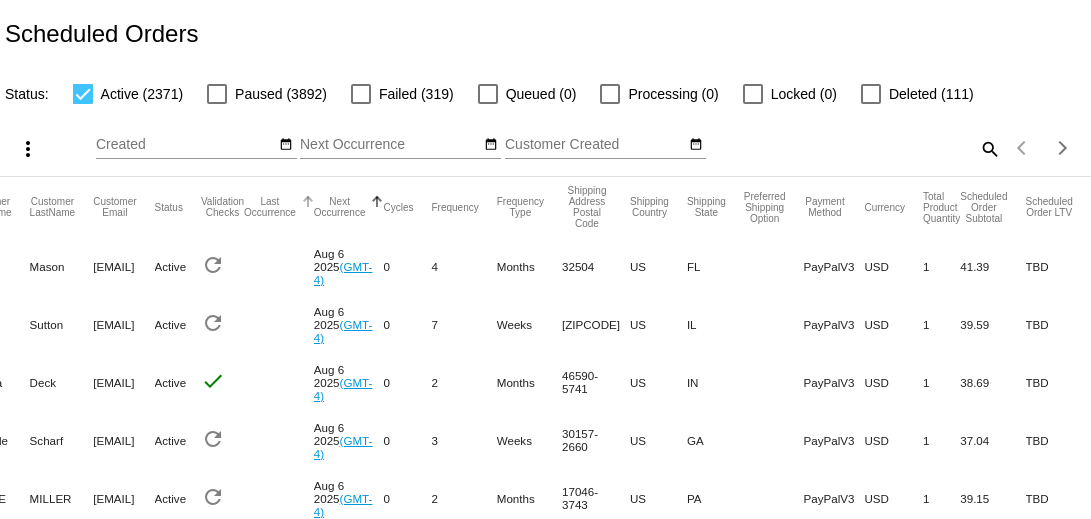 click 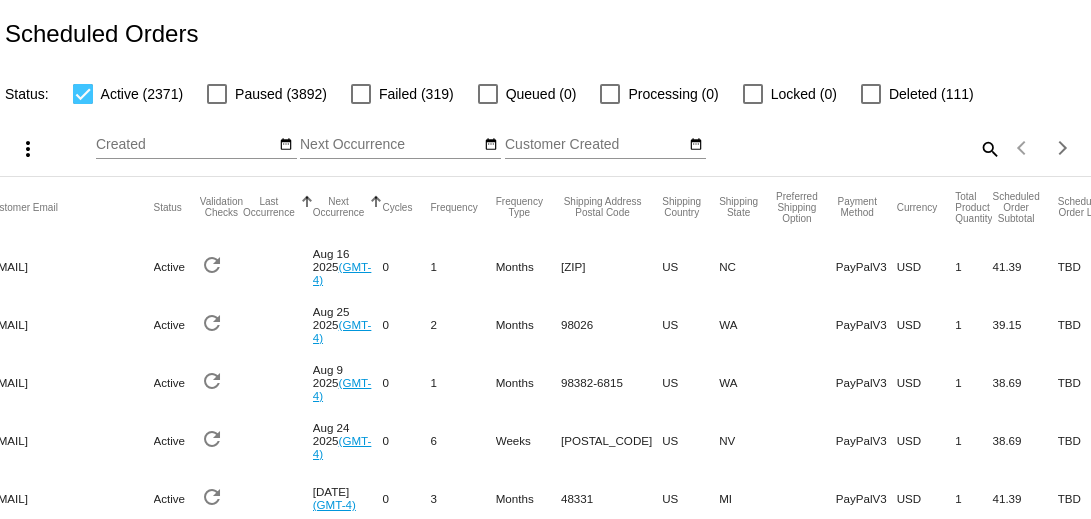 scroll, scrollTop: 0, scrollLeft: 343, axis: horizontal 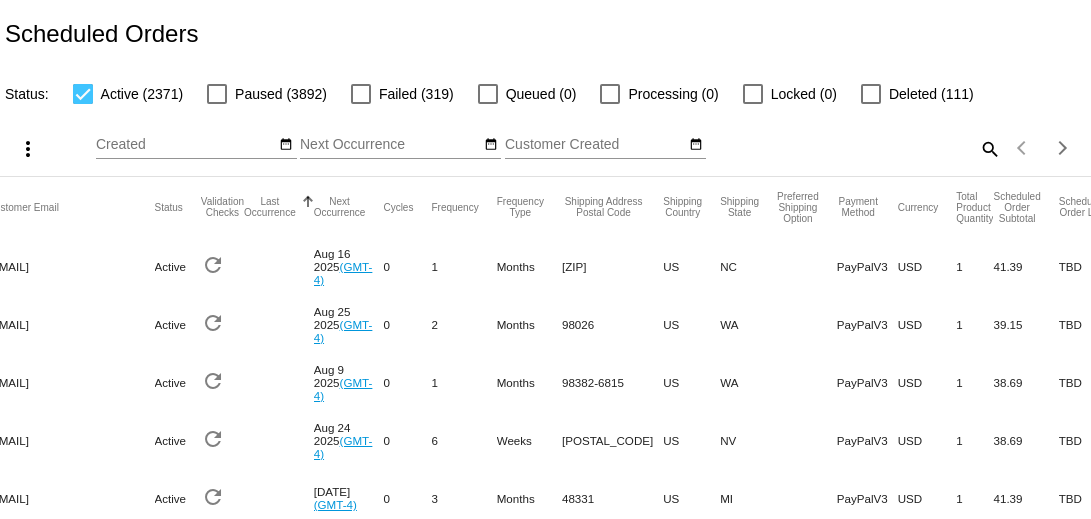 click 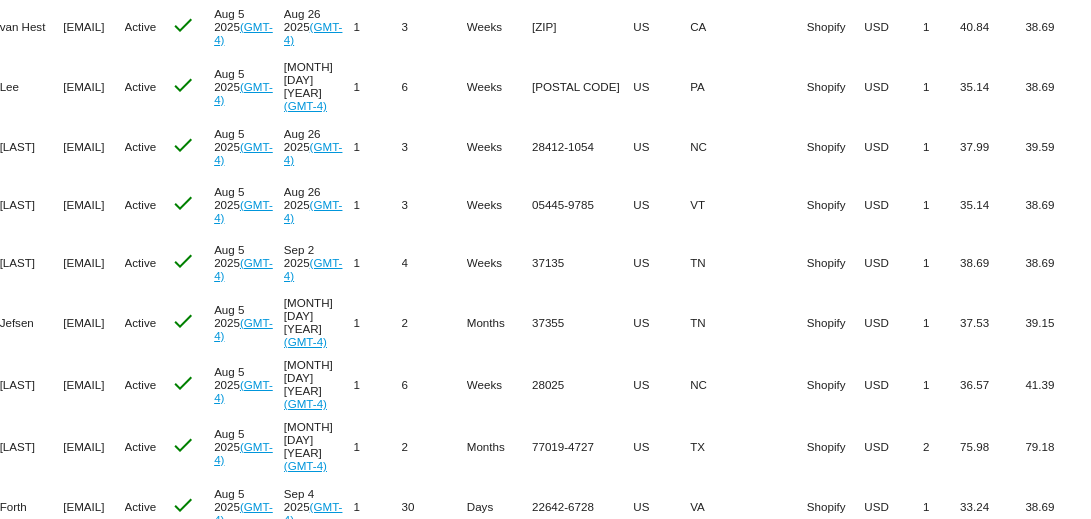 scroll, scrollTop: 935, scrollLeft: 0, axis: vertical 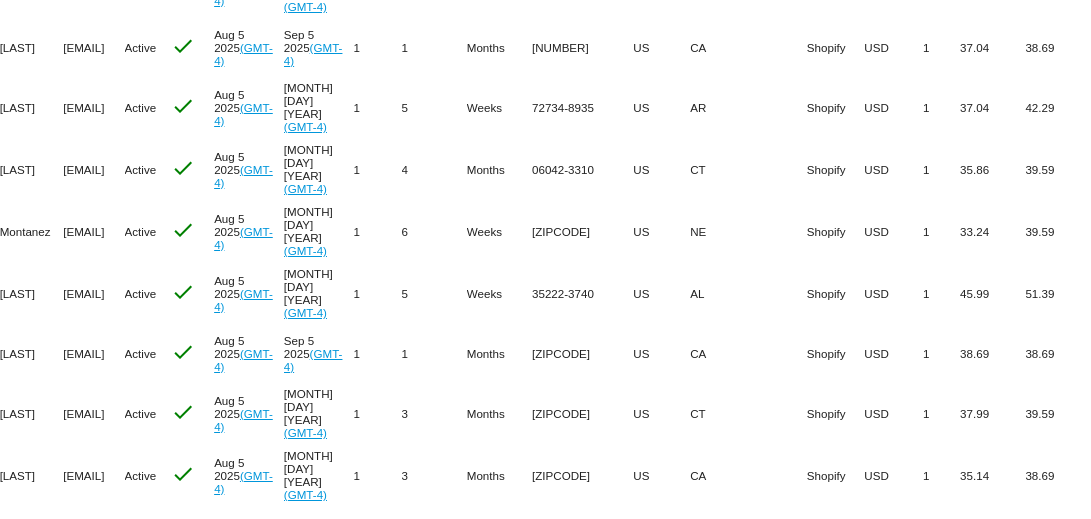 click at bounding box center [820, 534] 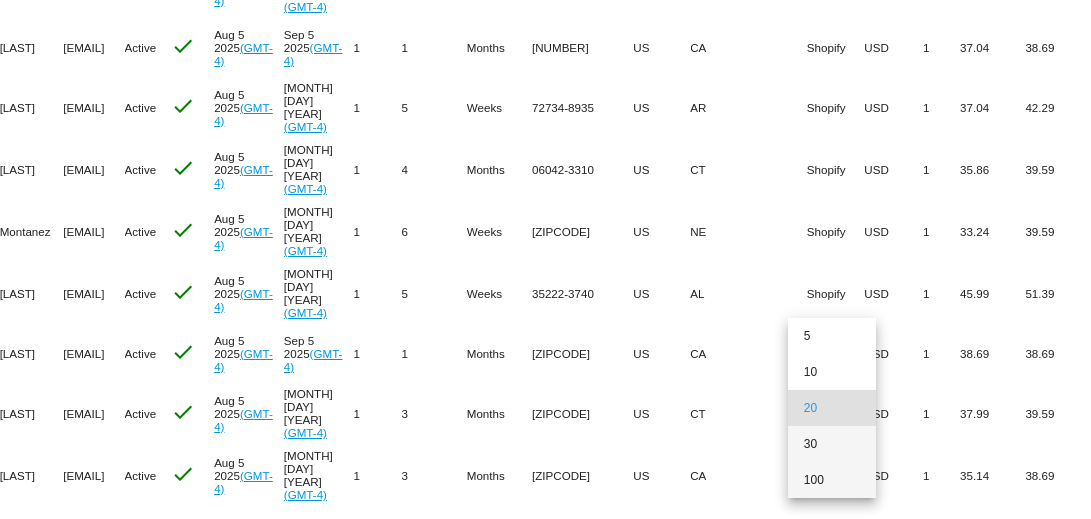 drag, startPoint x: 830, startPoint y: 482, endPoint x: 826, endPoint y: 440, distance: 42.190044 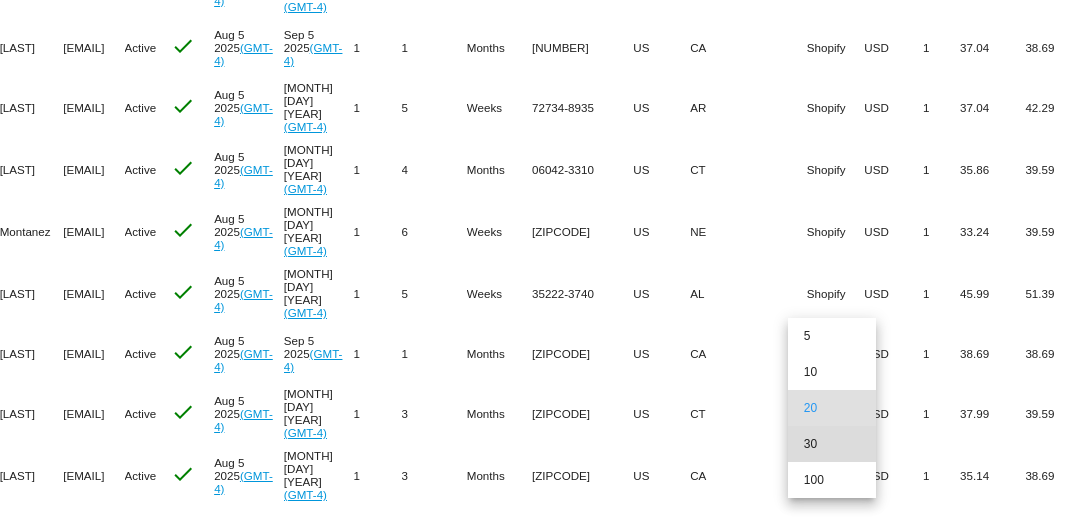 click on "30" at bounding box center [832, 444] 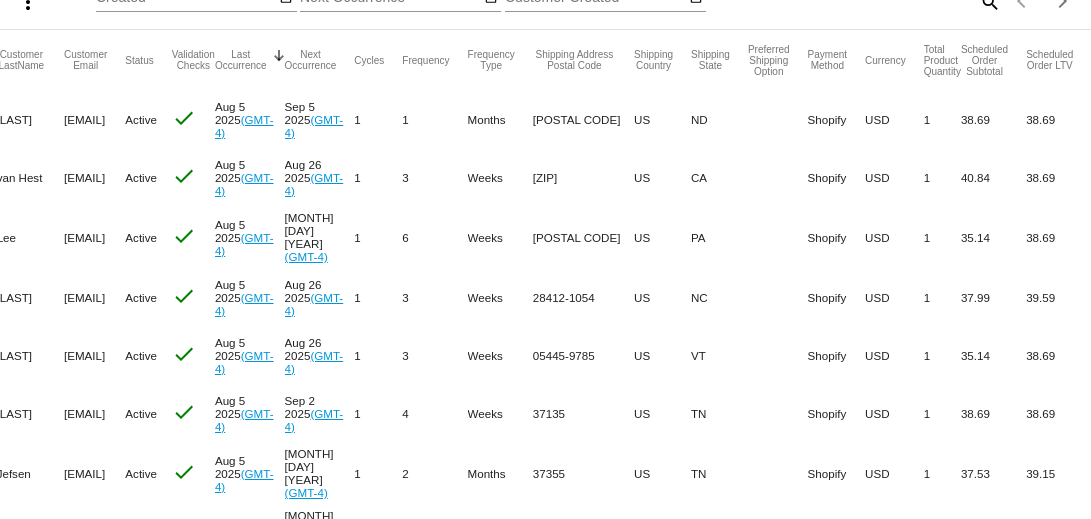 scroll, scrollTop: 0, scrollLeft: 0, axis: both 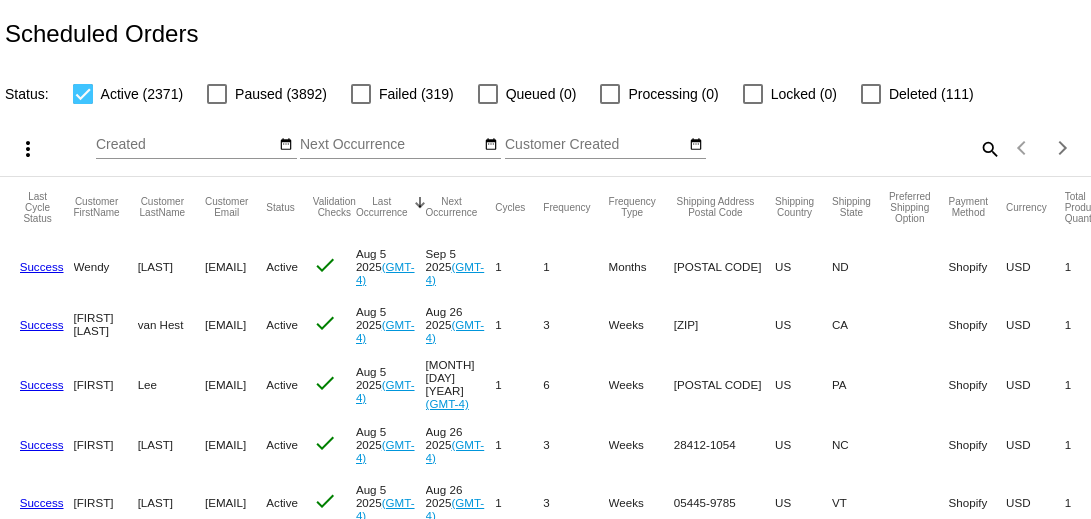 click on "[EMAIL]" 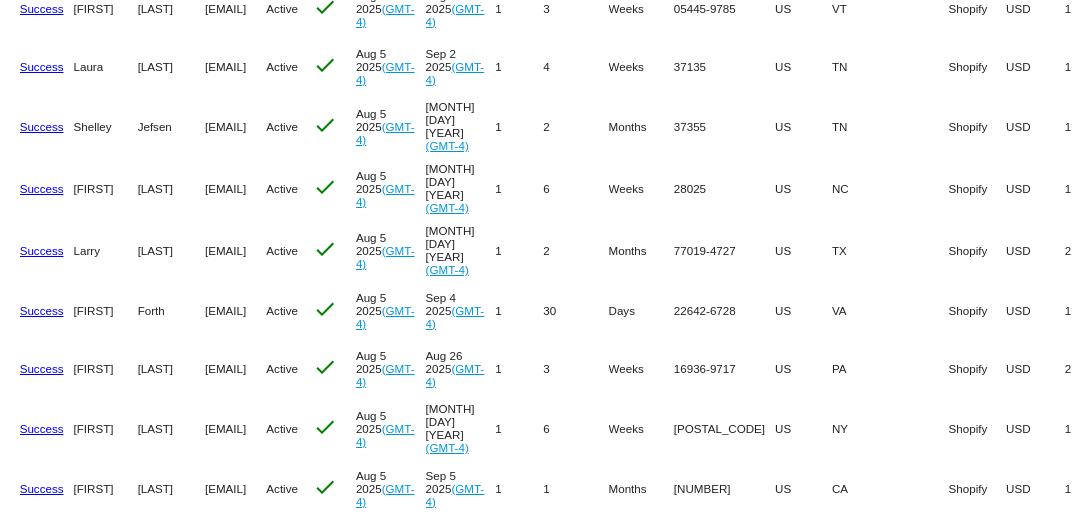 scroll, scrollTop: 495, scrollLeft: 0, axis: vertical 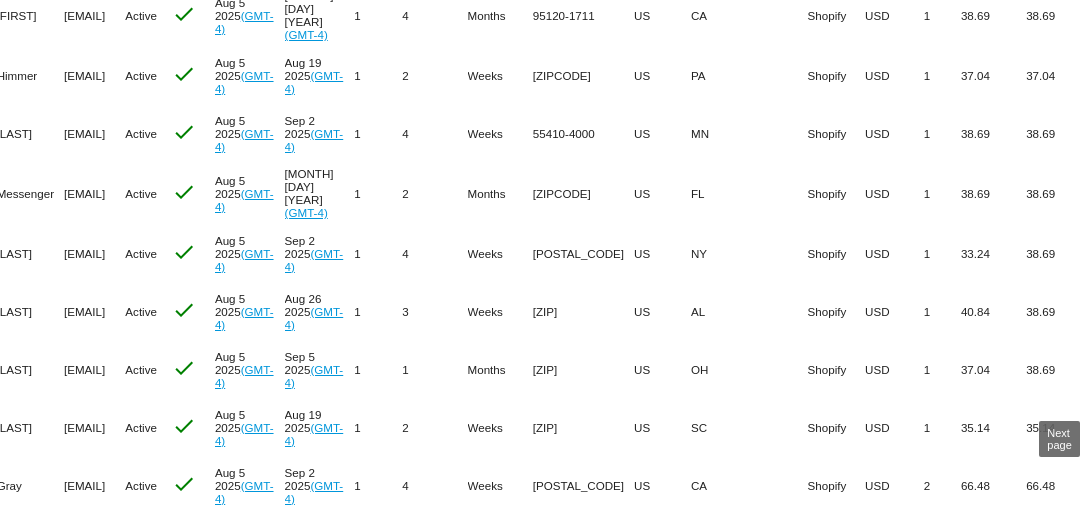 click 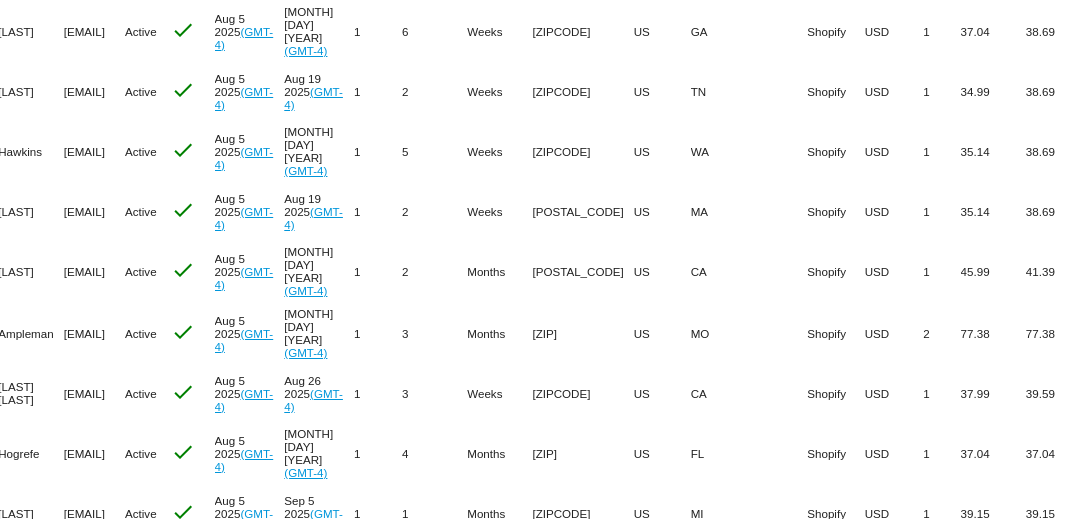 scroll, scrollTop: 0, scrollLeft: 0, axis: both 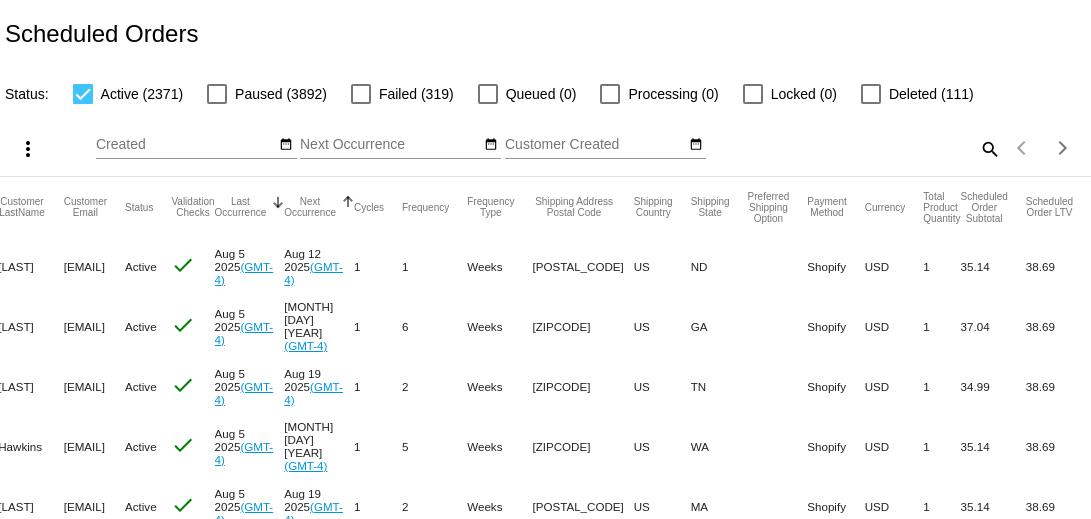 click on "search" 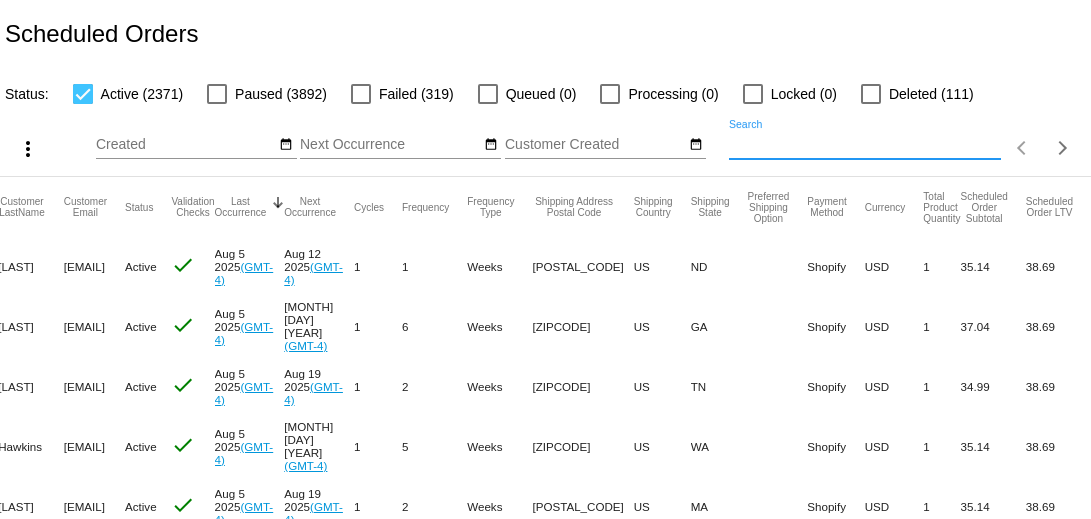 click on "Search" at bounding box center (865, 145) 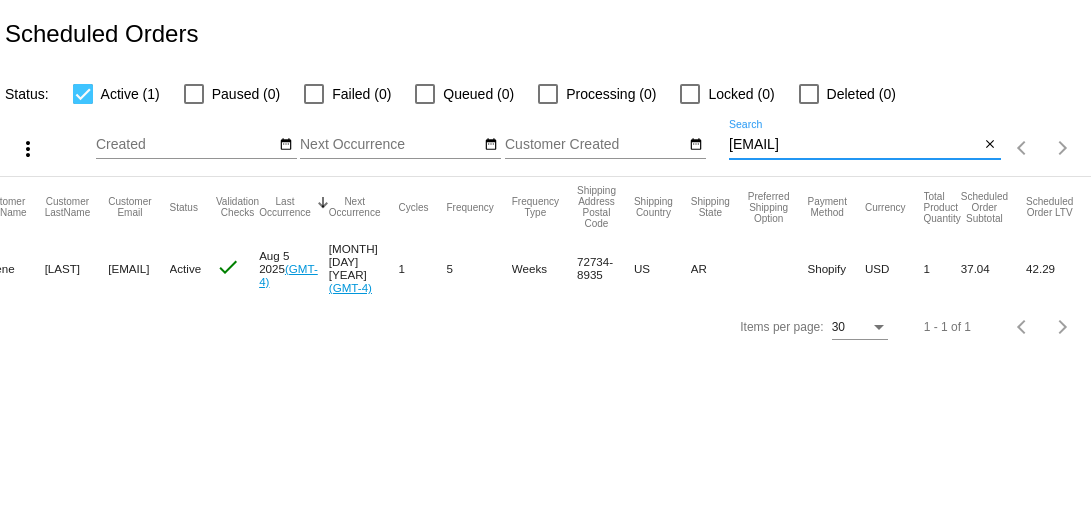 scroll, scrollTop: 0, scrollLeft: 256, axis: horizontal 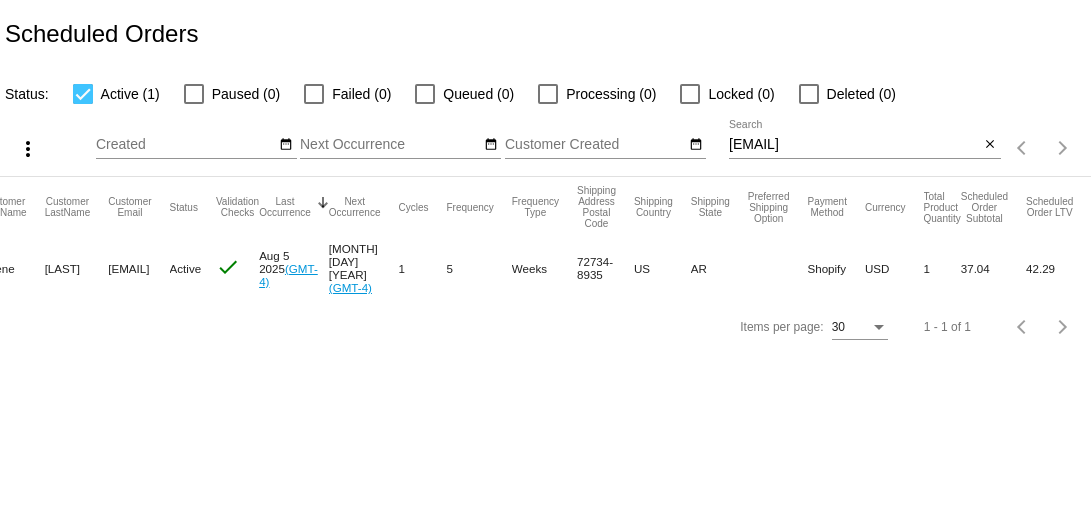 click on "[EMAIL]" 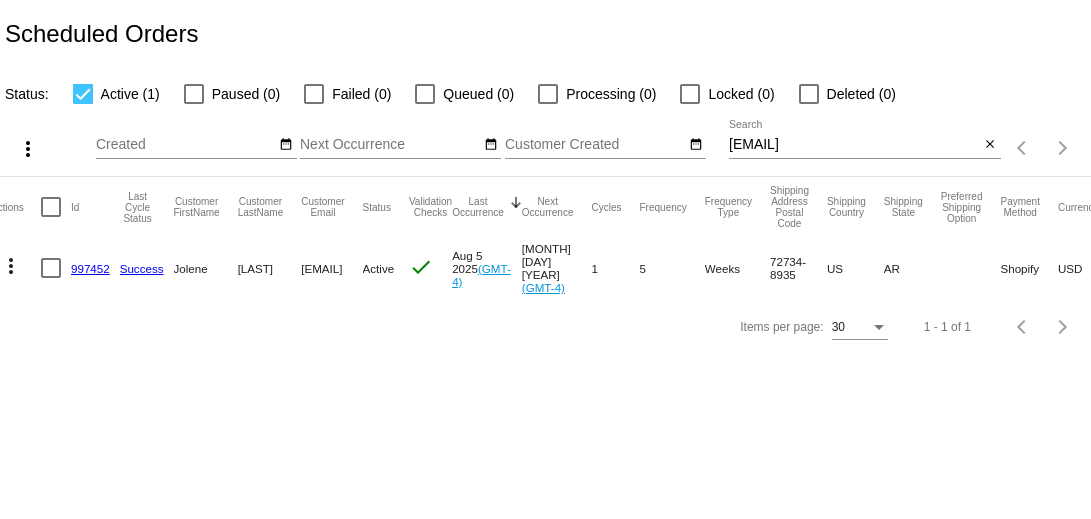 scroll, scrollTop: 0, scrollLeft: 0, axis: both 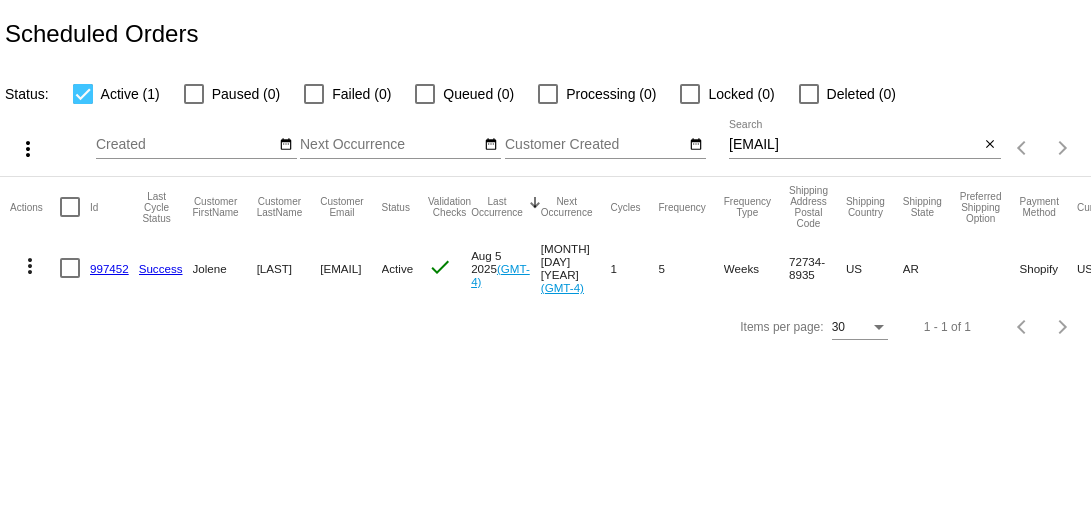 click on "997452" 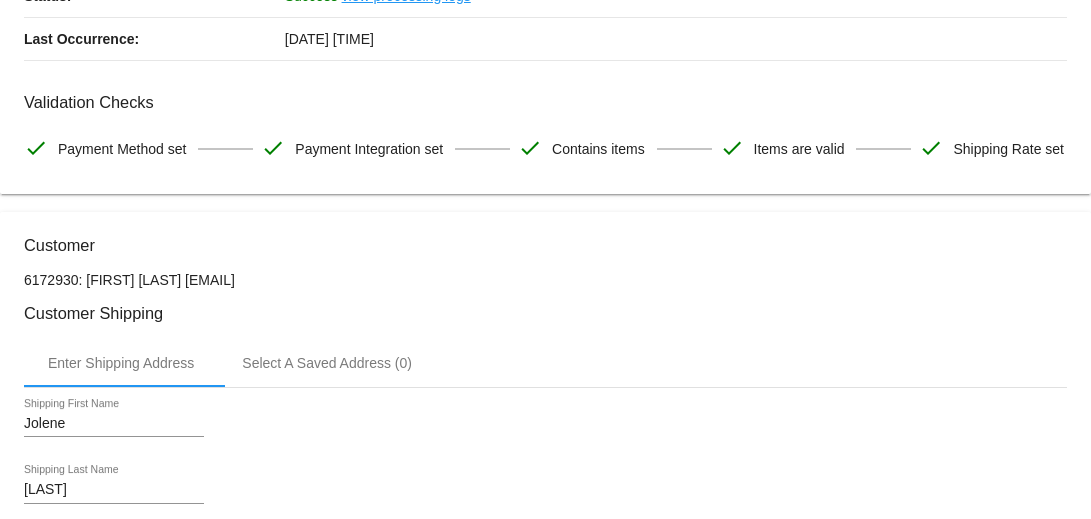 scroll, scrollTop: 348, scrollLeft: 0, axis: vertical 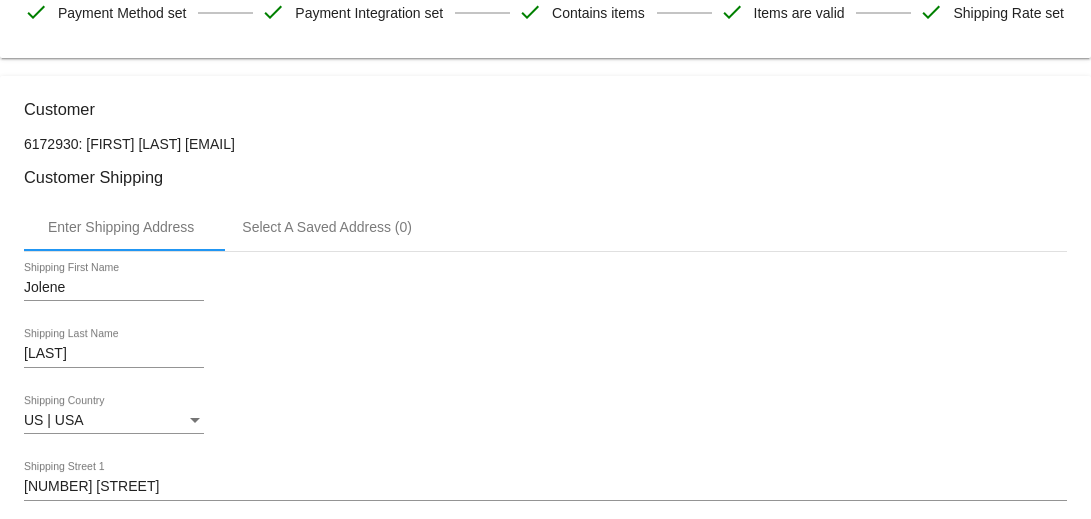 drag, startPoint x: 177, startPoint y: 190, endPoint x: 318, endPoint y: 190, distance: 141 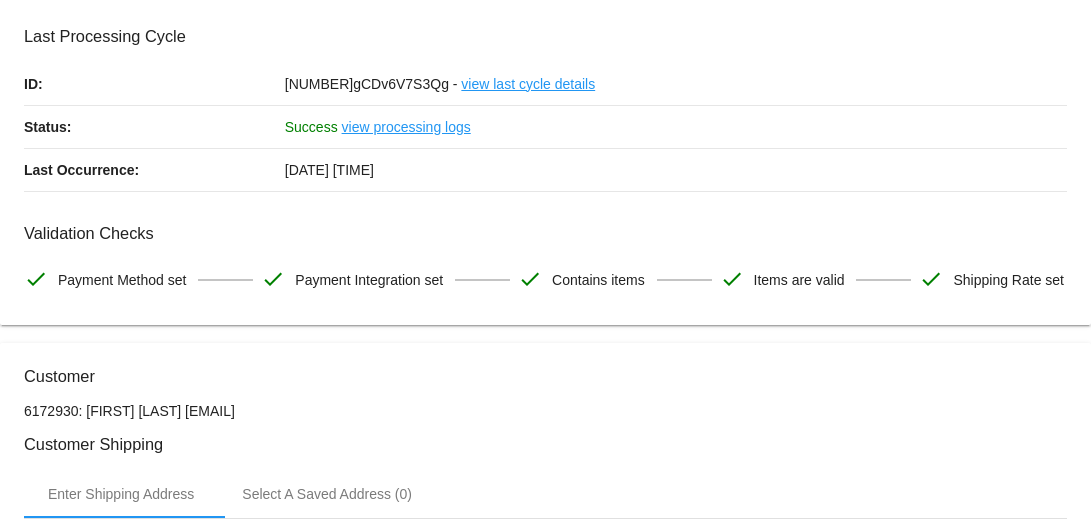 scroll, scrollTop: 0, scrollLeft: 0, axis: both 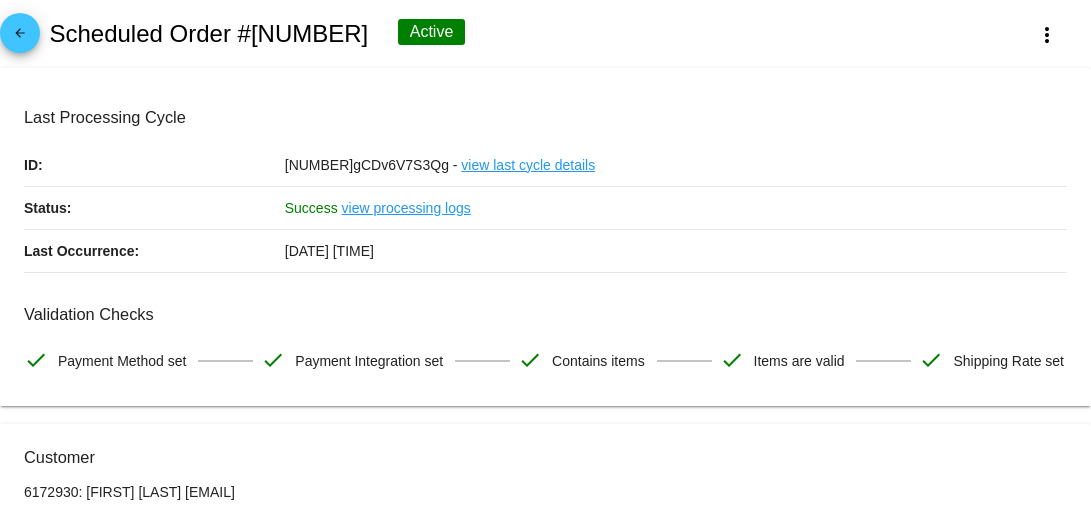 click on "arrow_back" 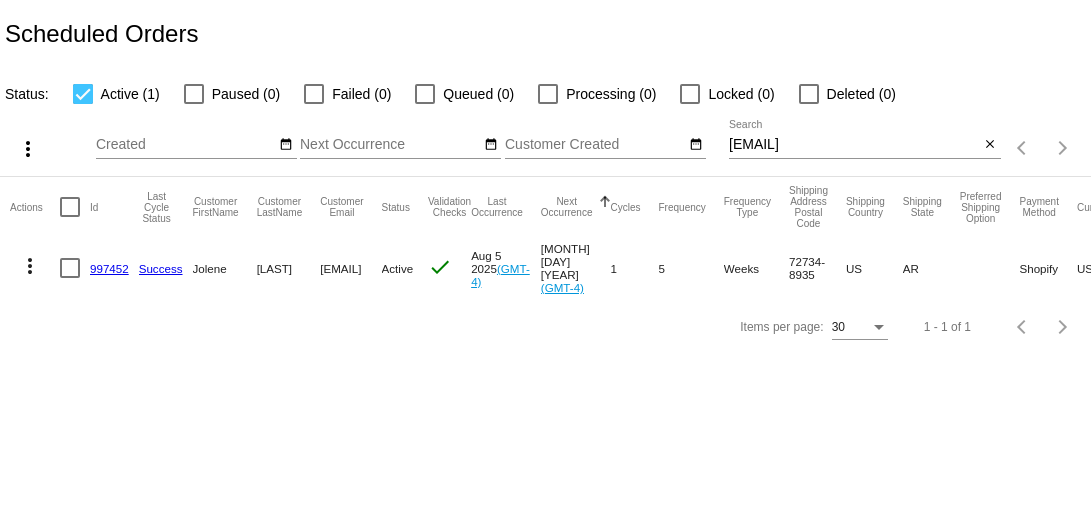 click on "more_vert" 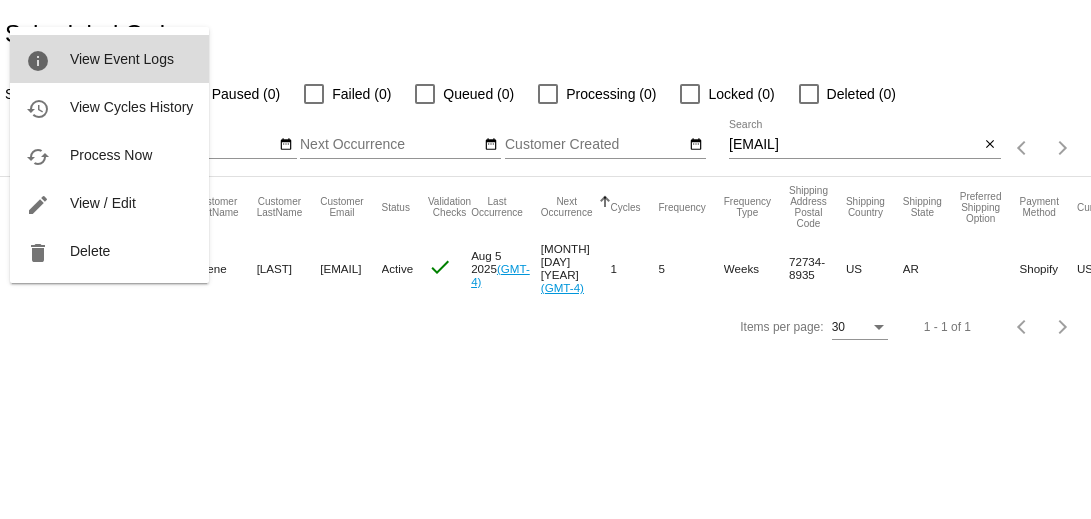 click on "info
View Event Logs" at bounding box center [109, 59] 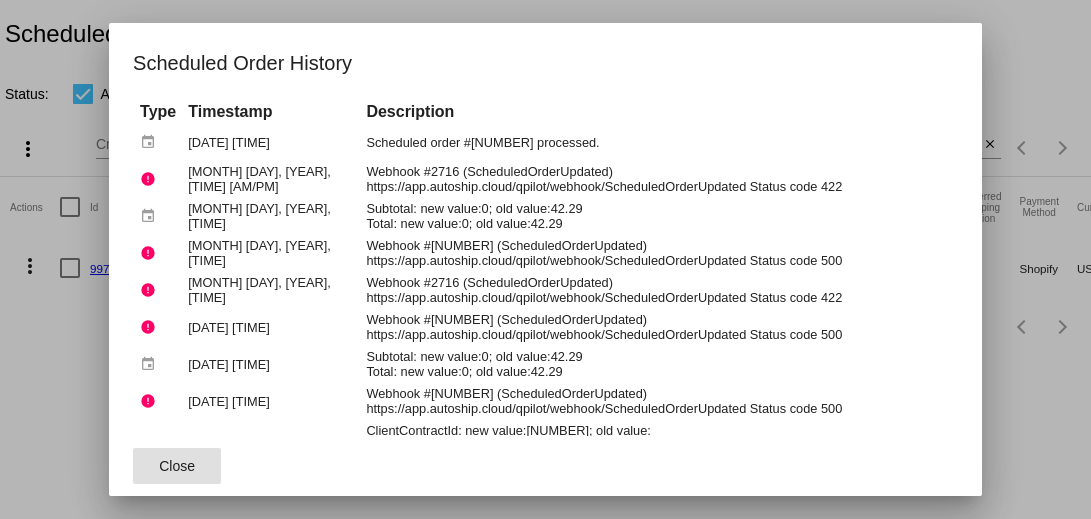 scroll, scrollTop: 52, scrollLeft: 0, axis: vertical 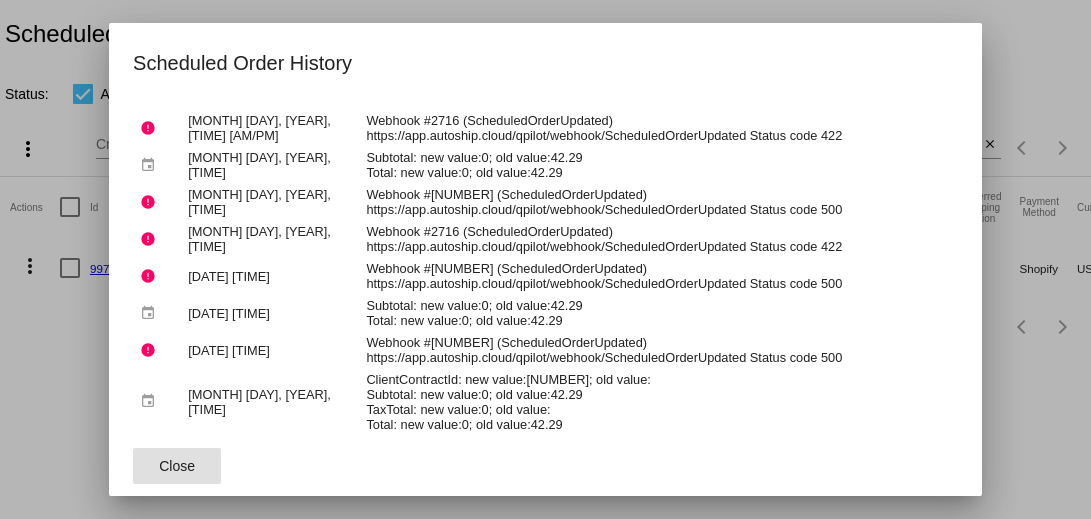 click at bounding box center (545, 259) 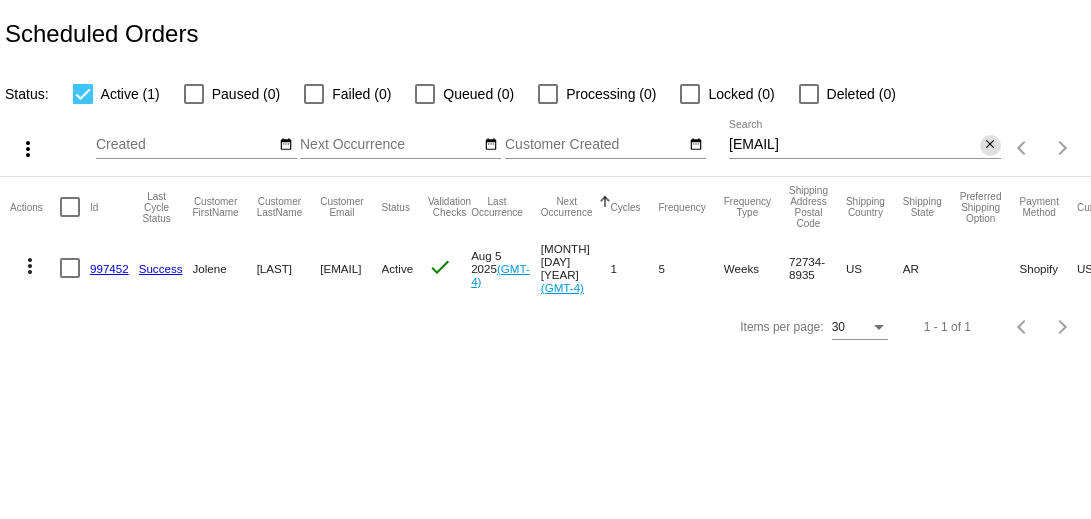 click on "close" 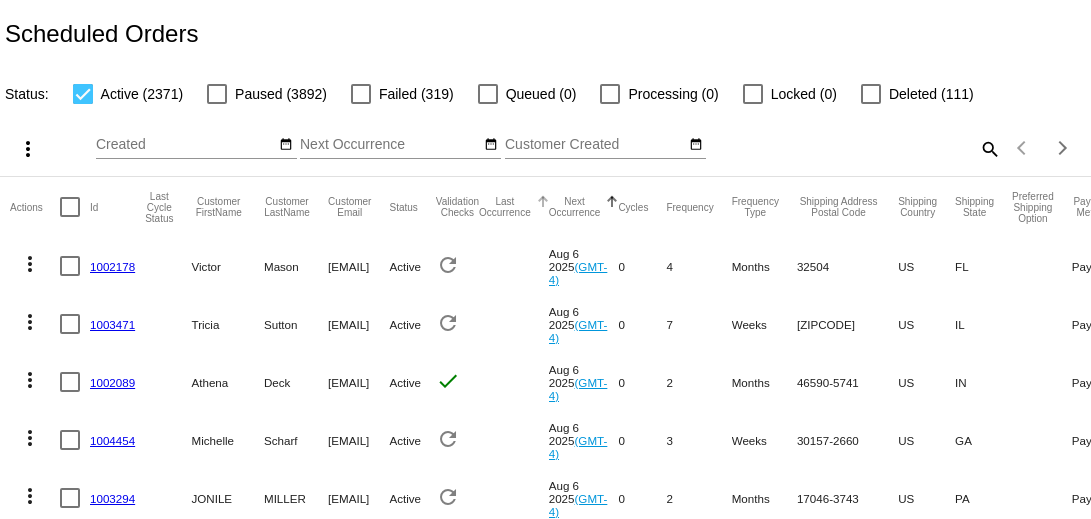 click 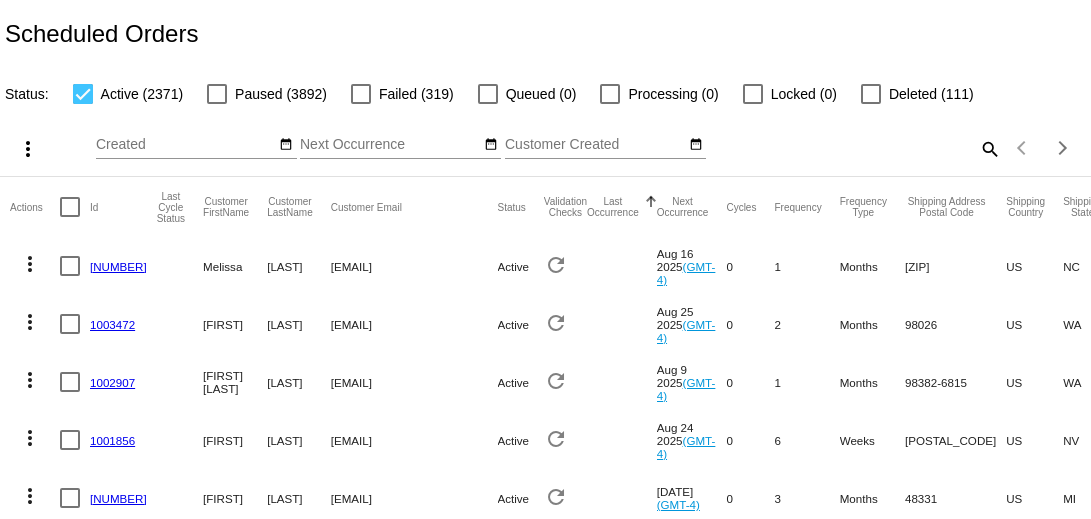 click 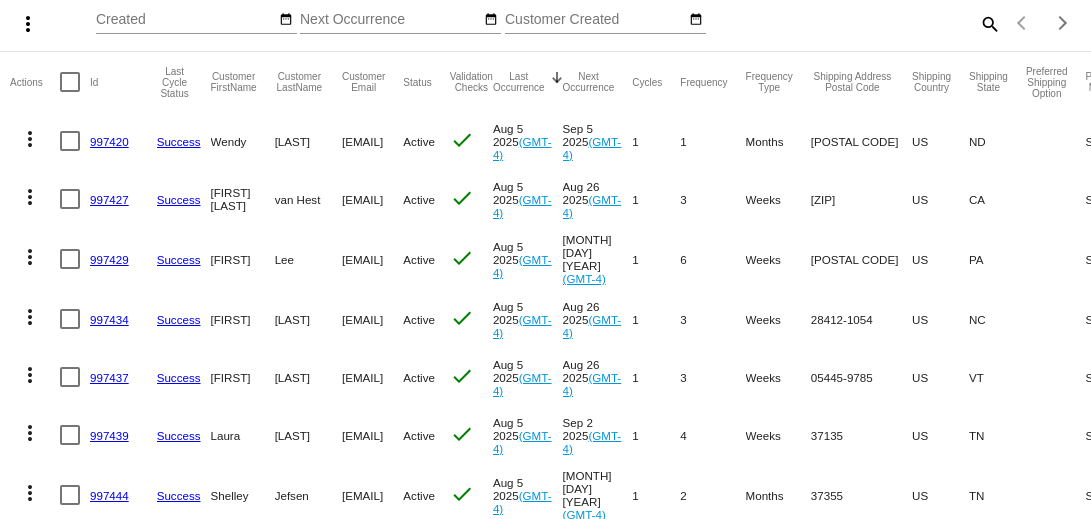 scroll, scrollTop: 0, scrollLeft: 0, axis: both 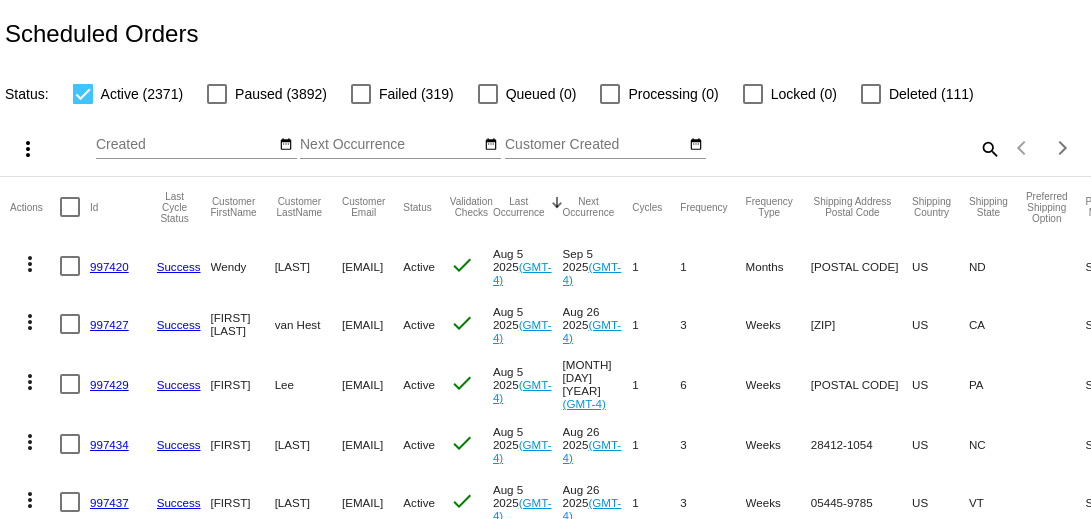 click on "search" 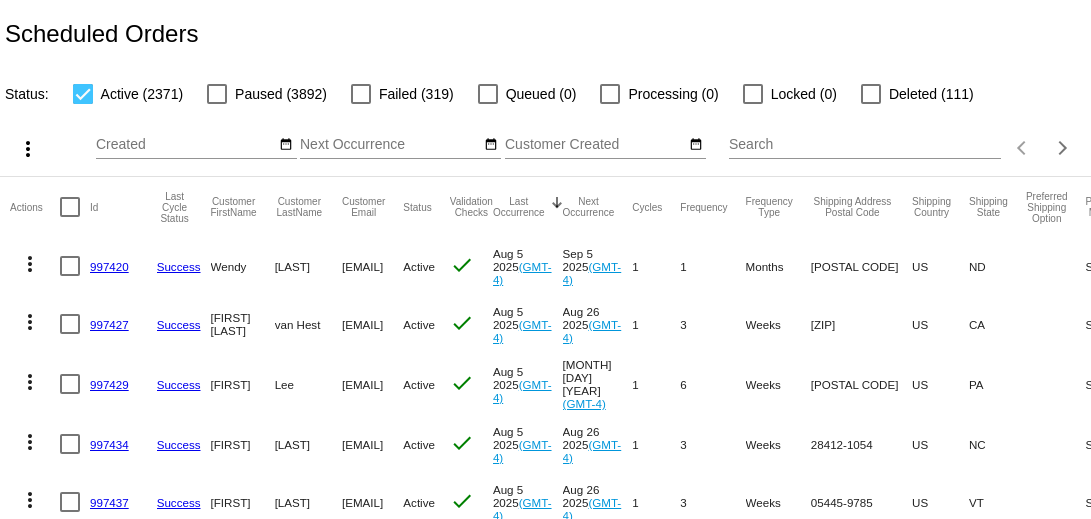 click on "Search" at bounding box center (865, 145) 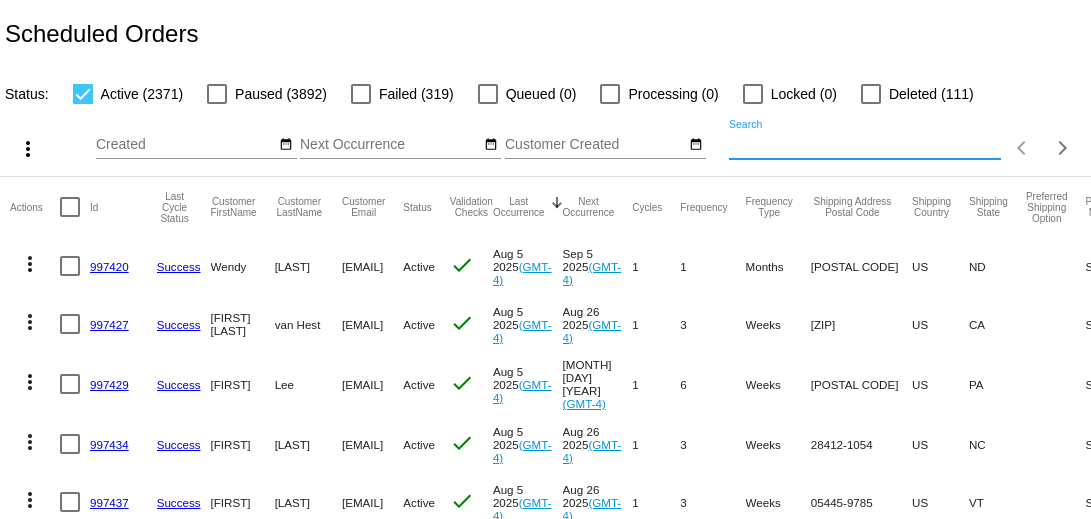 paste on "[EMAIL]" 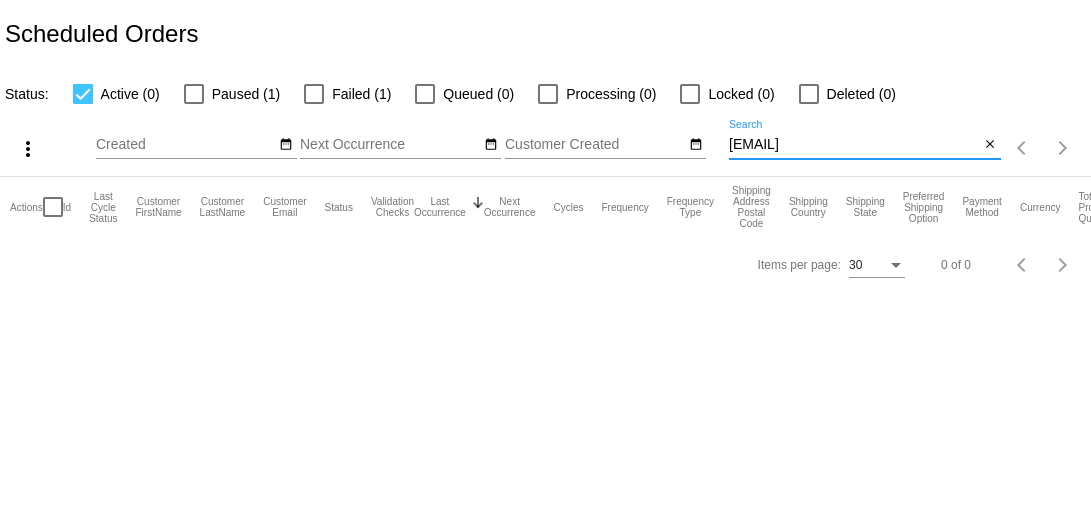 type on "[EMAIL]" 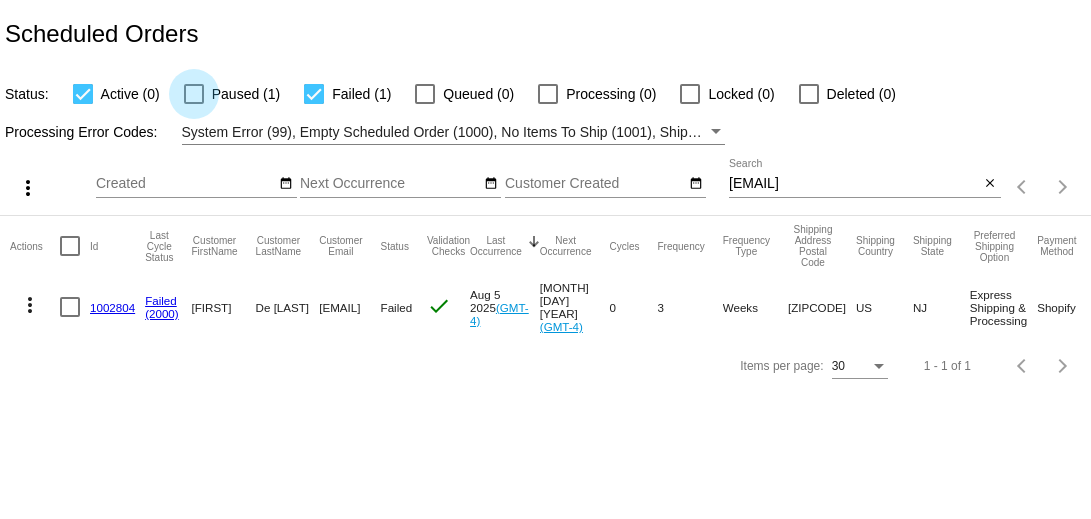 click at bounding box center [194, 94] 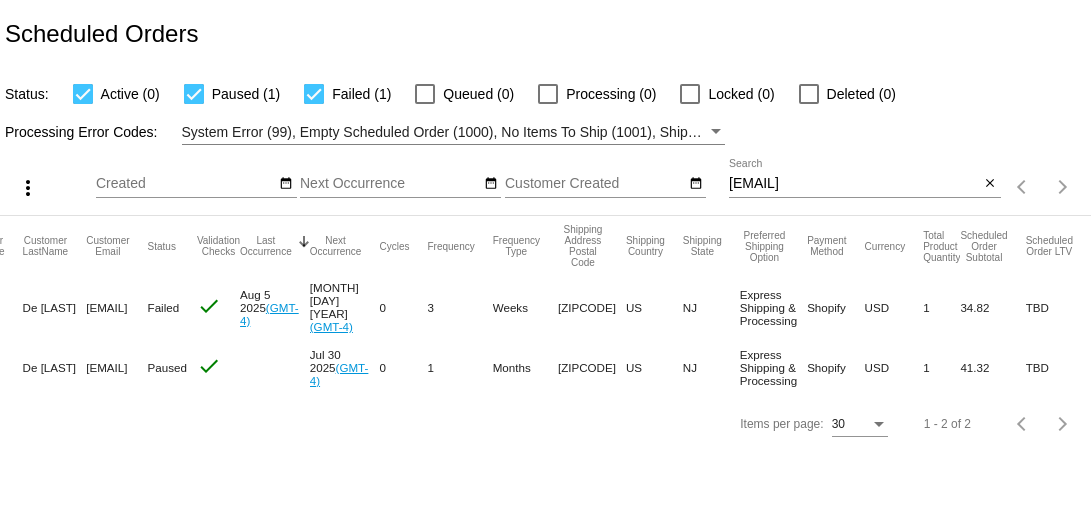 scroll, scrollTop: 0, scrollLeft: 331, axis: horizontal 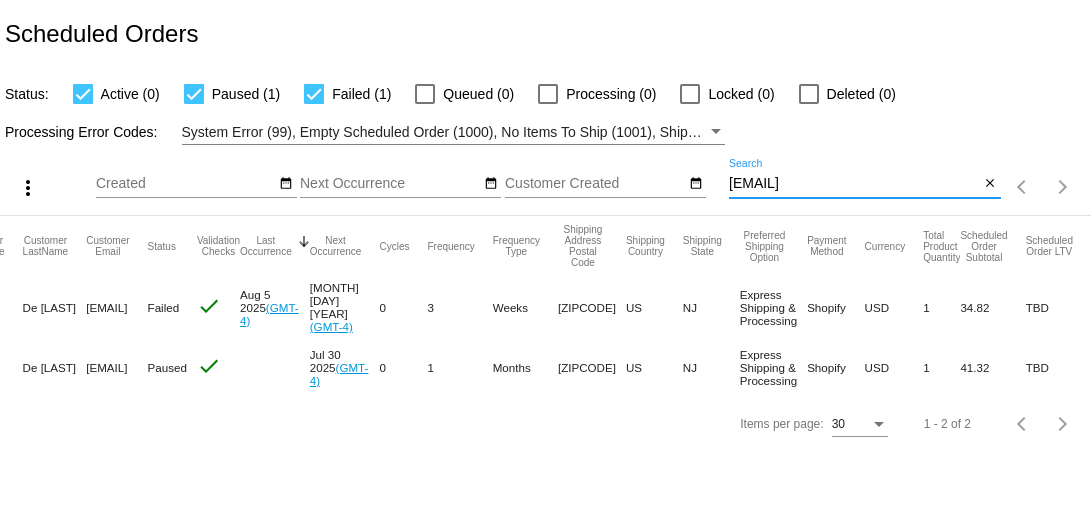 click on "[EMAIL]" at bounding box center (854, 184) 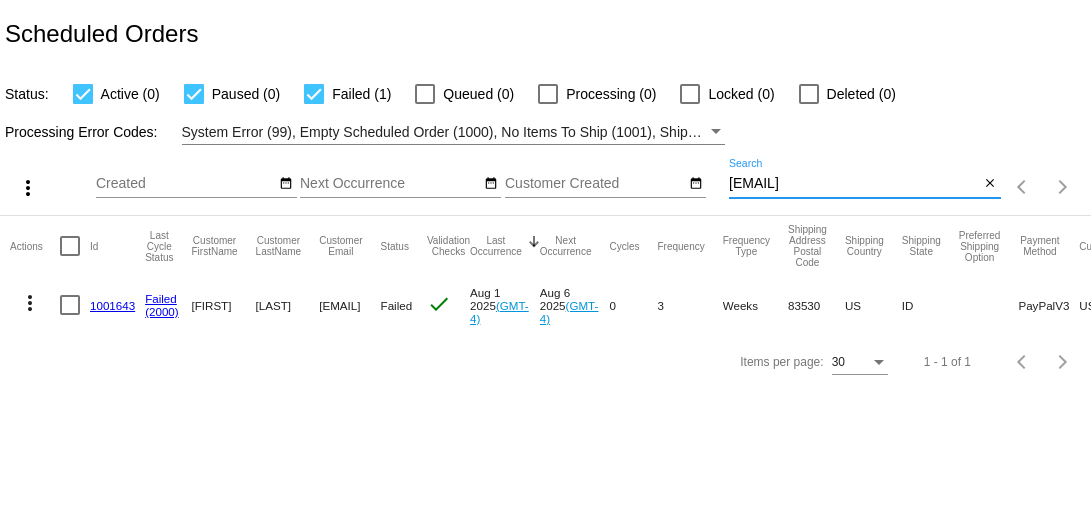 scroll, scrollTop: 0, scrollLeft: 302, axis: horizontal 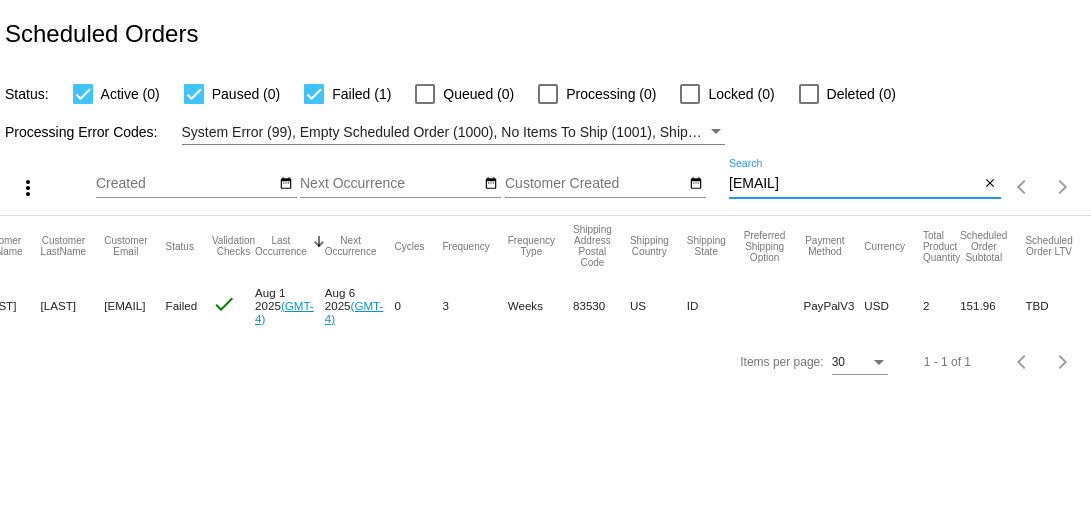 type on "[EMAIL]" 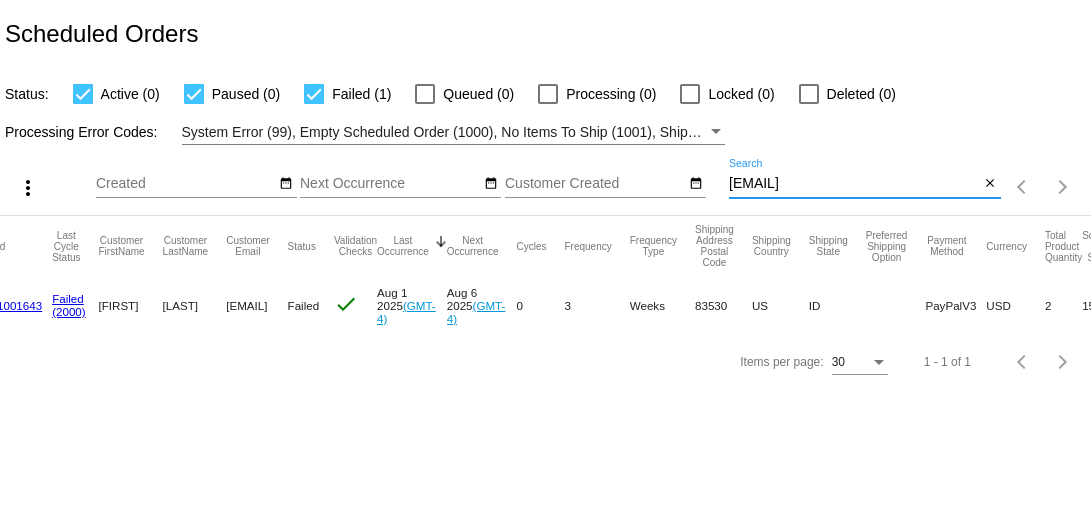 scroll, scrollTop: 0, scrollLeft: 0, axis: both 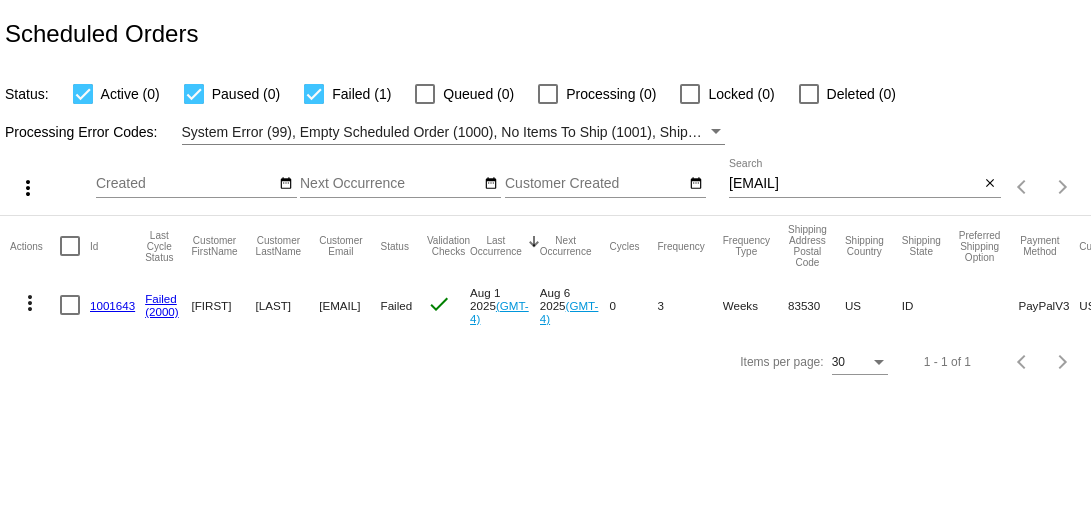 click on "1001643" 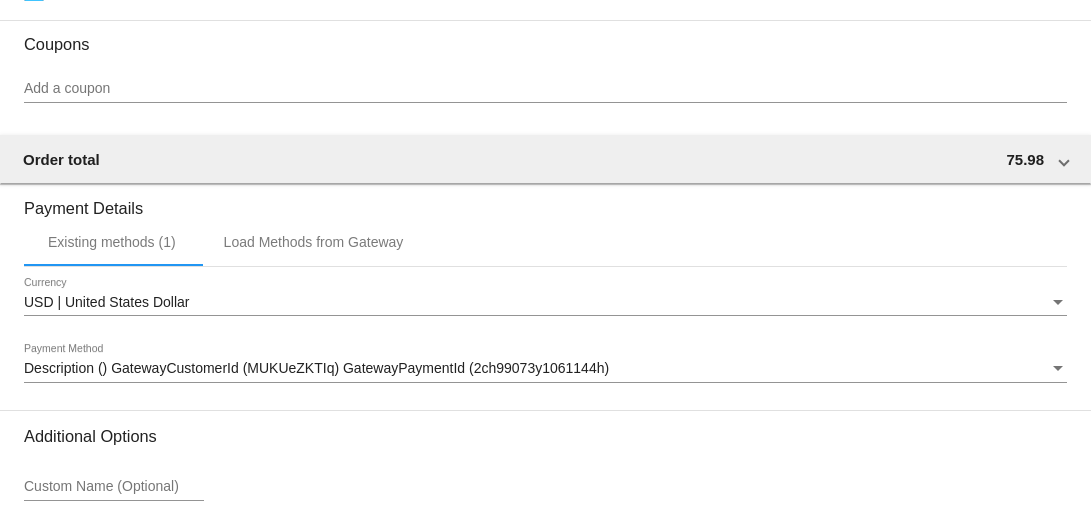 scroll, scrollTop: 1774, scrollLeft: 0, axis: vertical 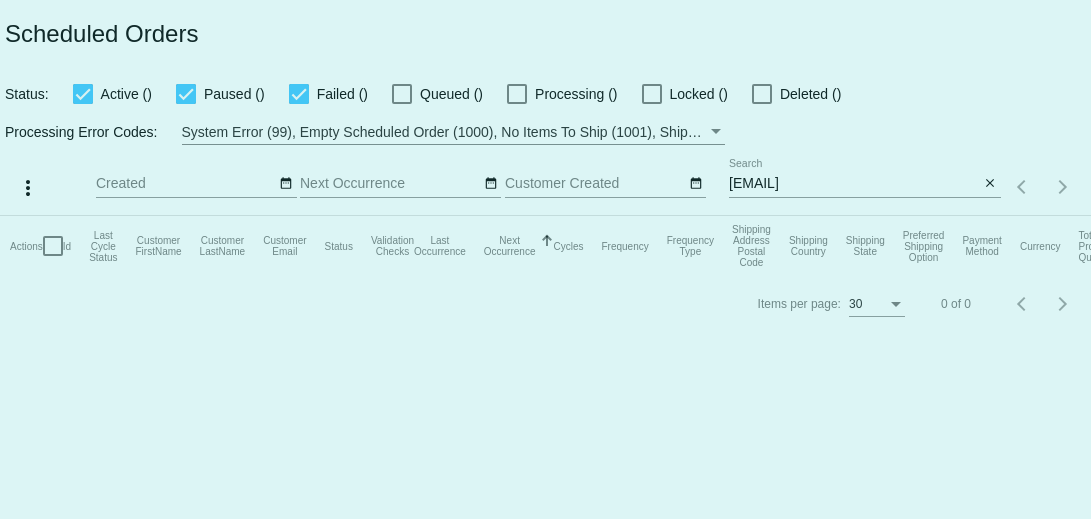 checkbox on "true" 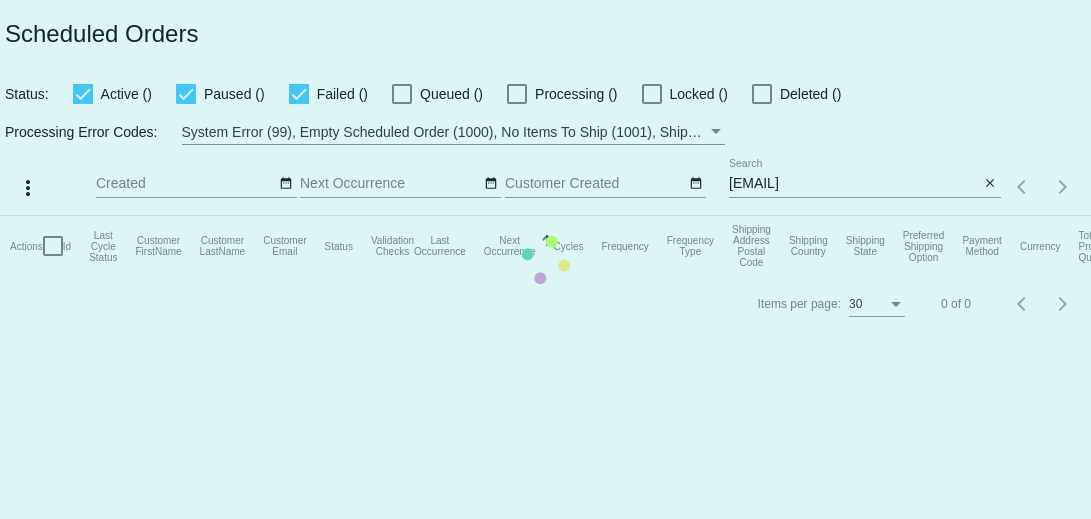 scroll, scrollTop: 0, scrollLeft: 0, axis: both 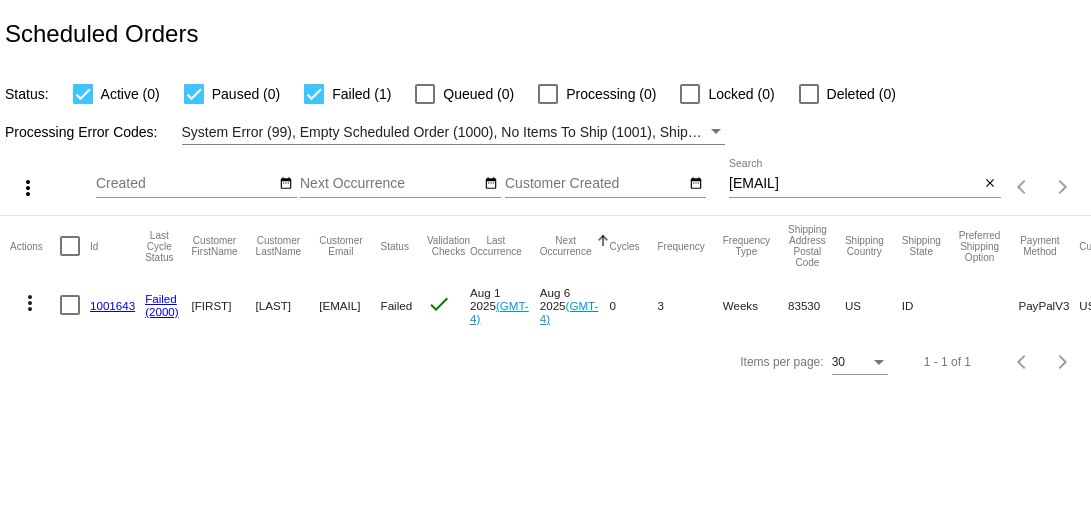 click on "more_vert" 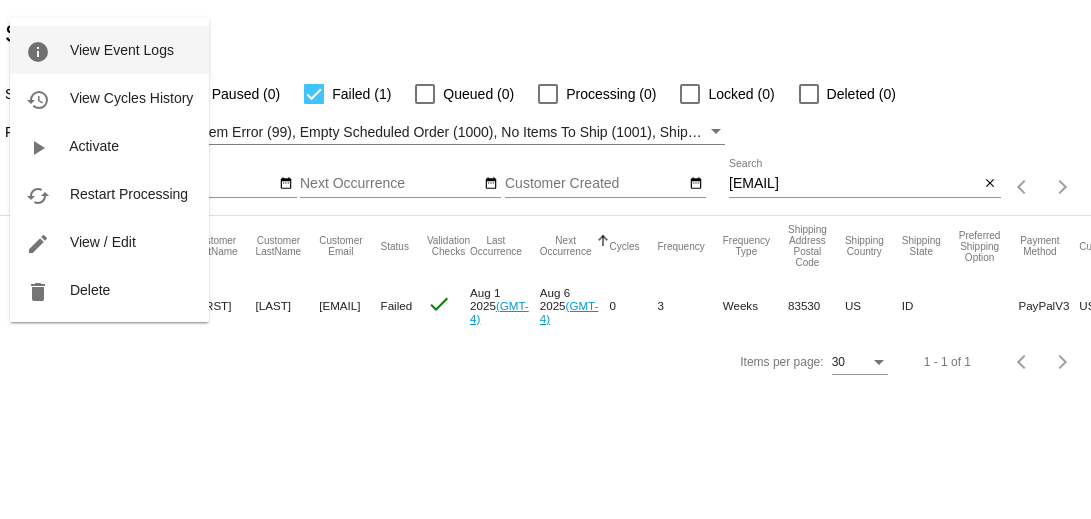 click on "View Event Logs" at bounding box center (122, 50) 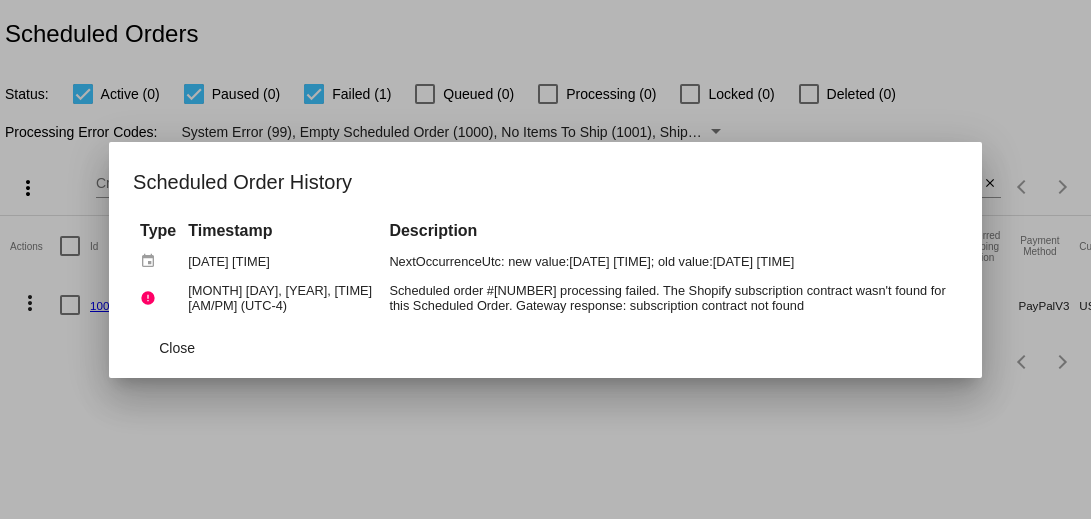 click at bounding box center (545, 259) 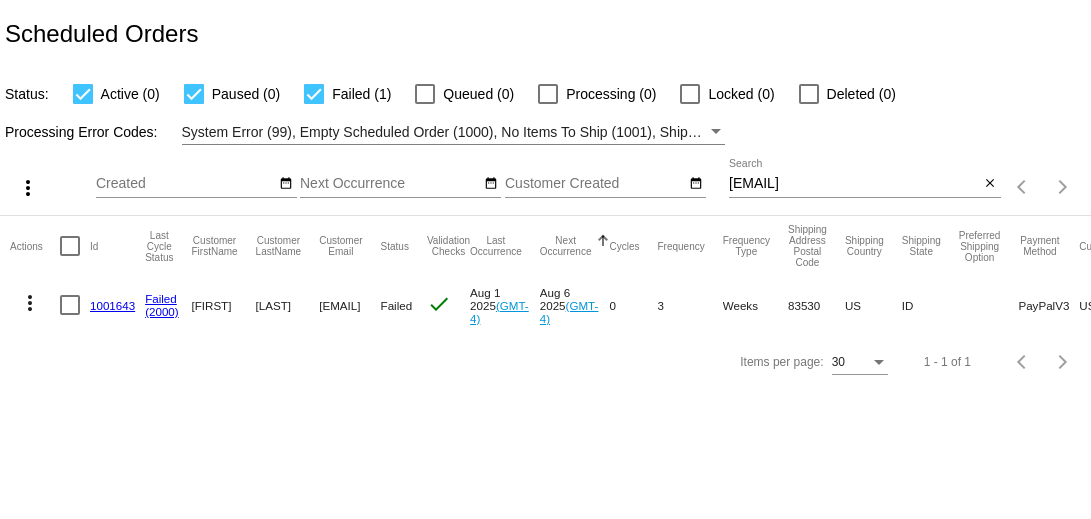 click at bounding box center [314, 94] 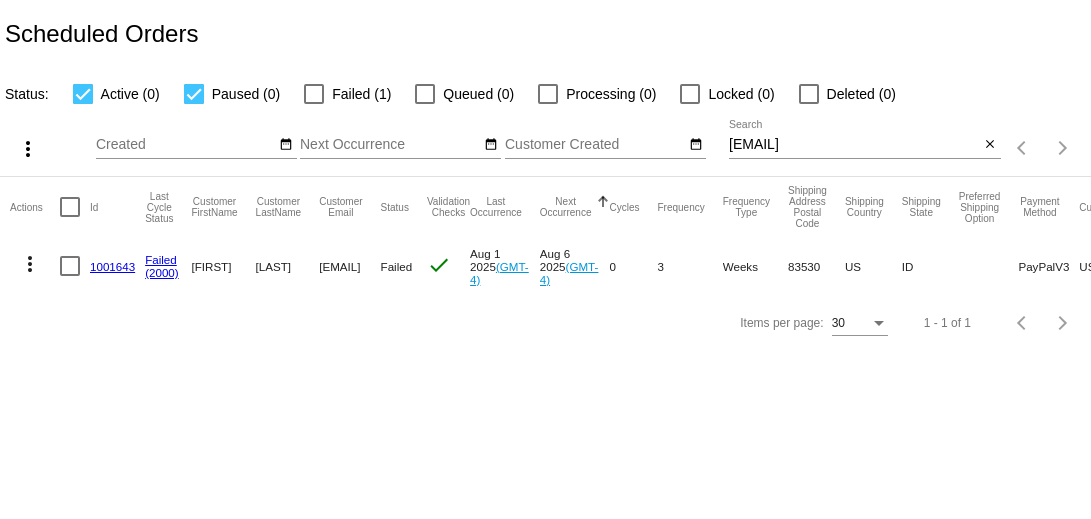 click at bounding box center (194, 94) 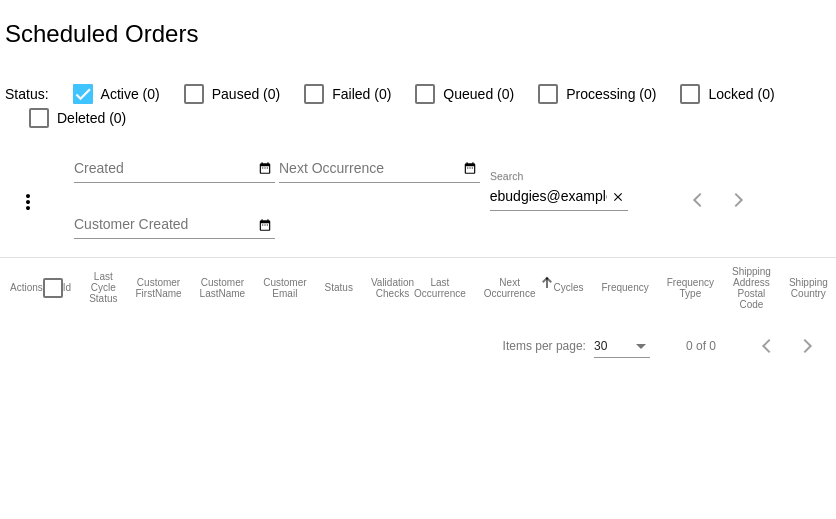 scroll, scrollTop: 0, scrollLeft: 0, axis: both 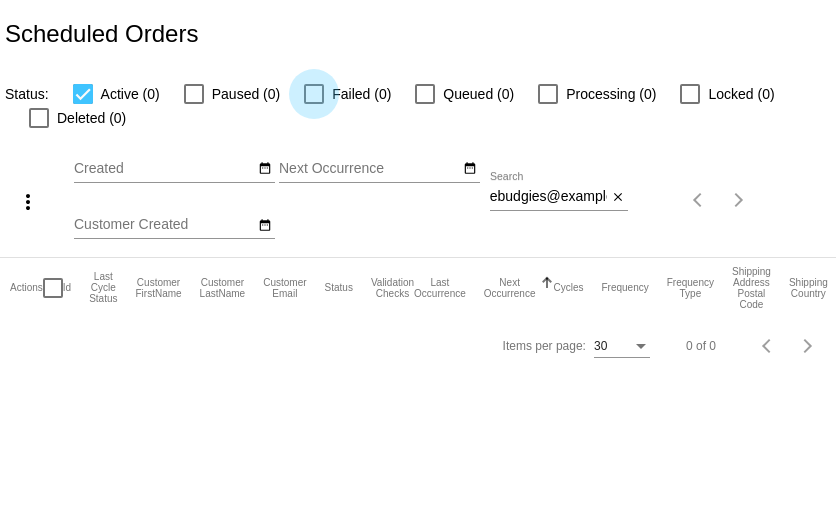 click at bounding box center [314, 94] 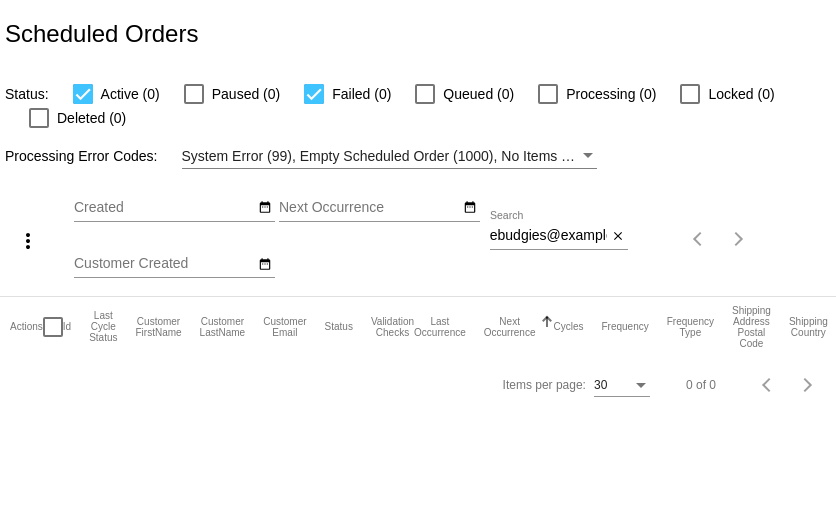 click at bounding box center [314, 94] 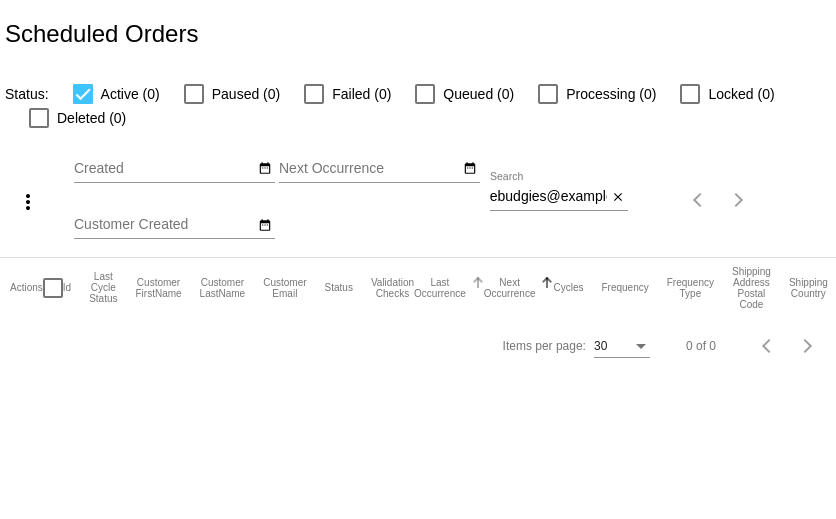 click 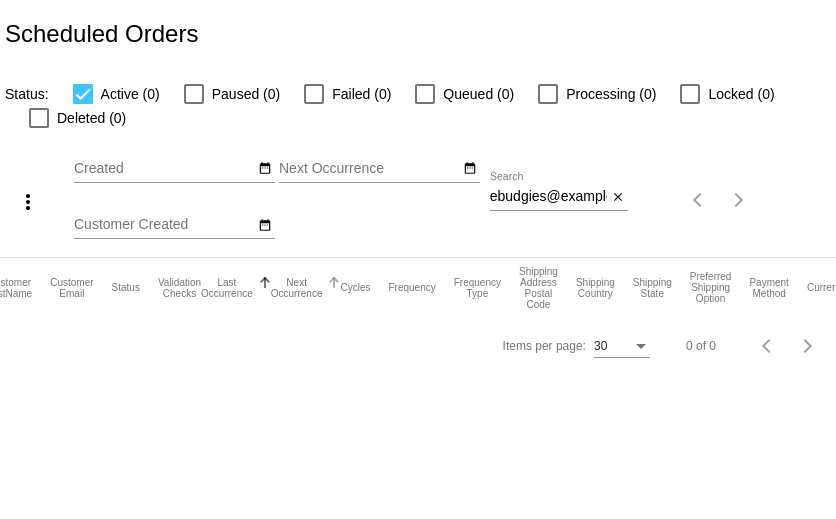 scroll, scrollTop: 0, scrollLeft: 445, axis: horizontal 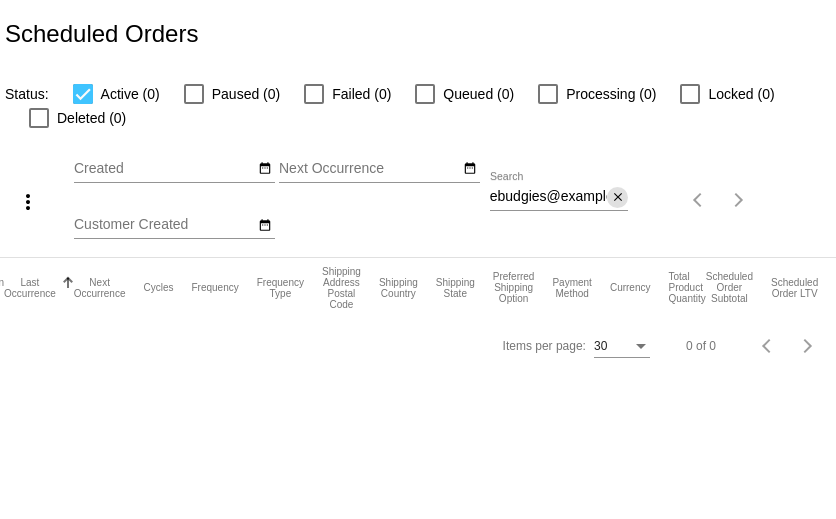 click on "close" 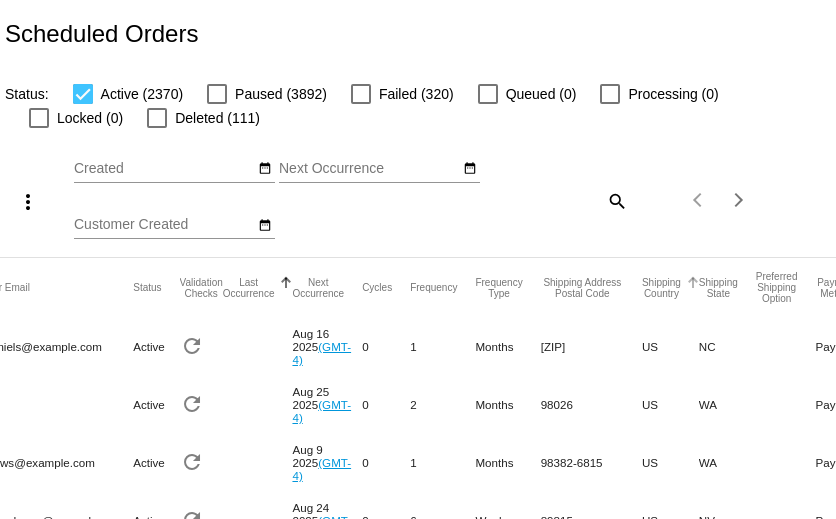 scroll, scrollTop: 0, scrollLeft: 350, axis: horizontal 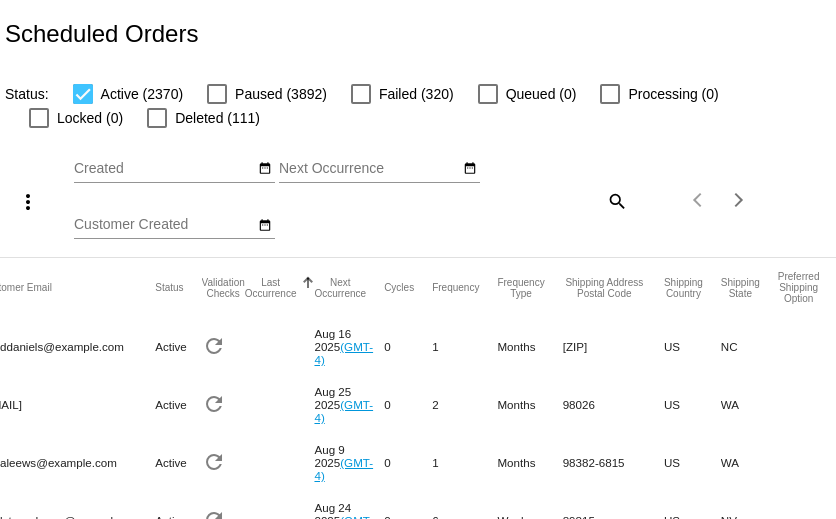 click 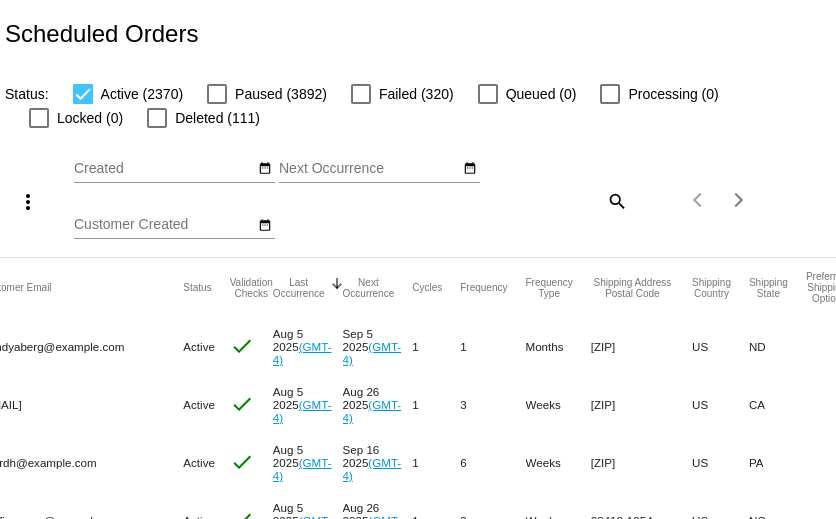 click 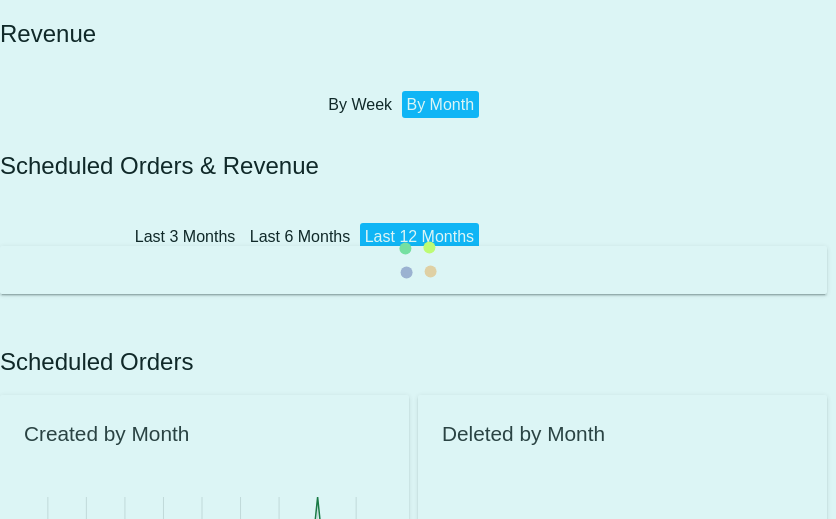 scroll, scrollTop: 0, scrollLeft: 0, axis: both 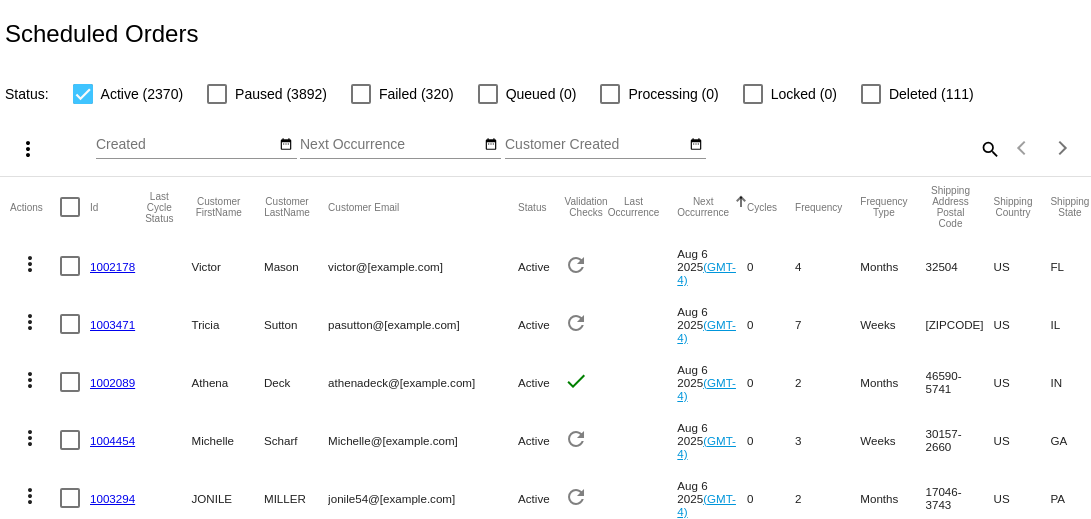 click on "search" 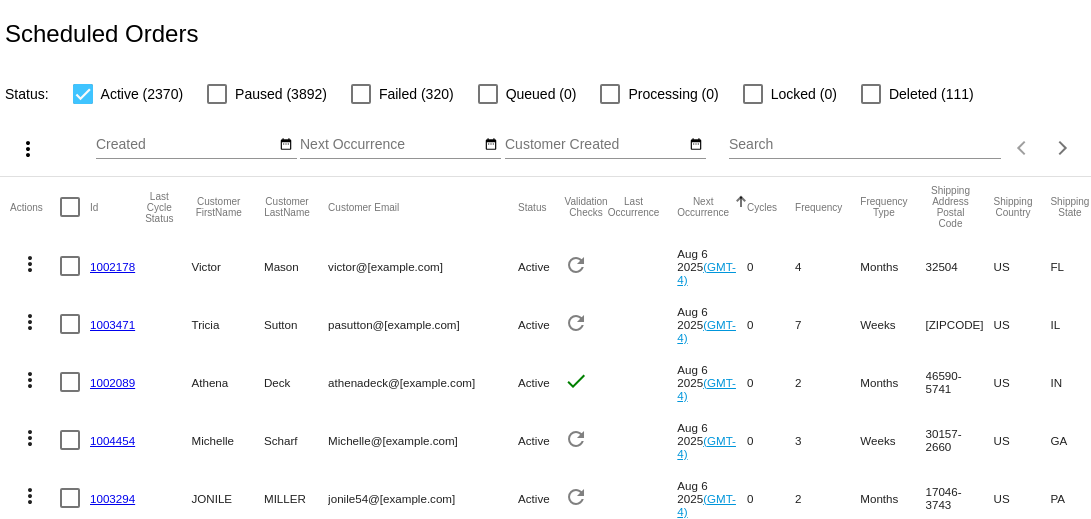 click on "Search" at bounding box center [865, 145] 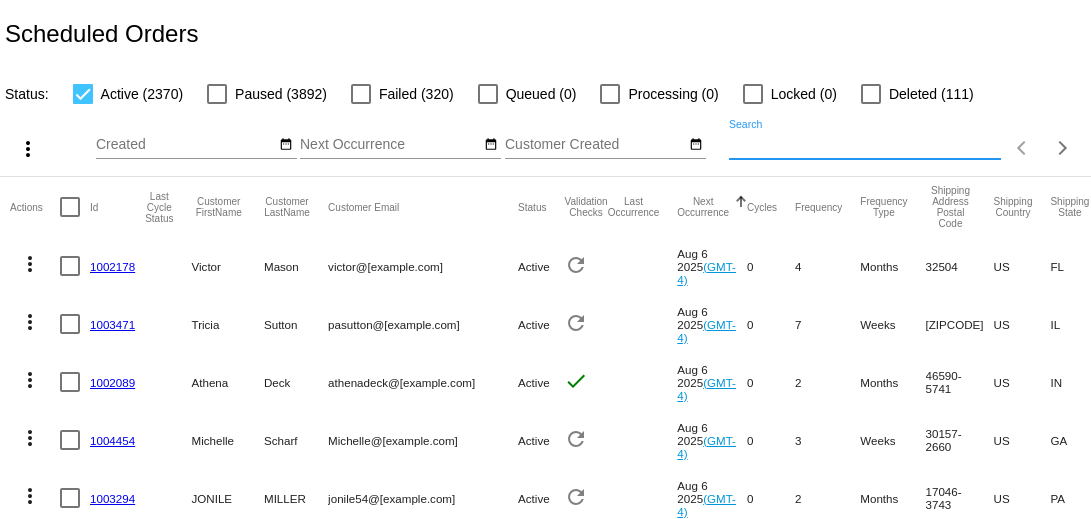 paste on "gregorys@gregorysteel.com" 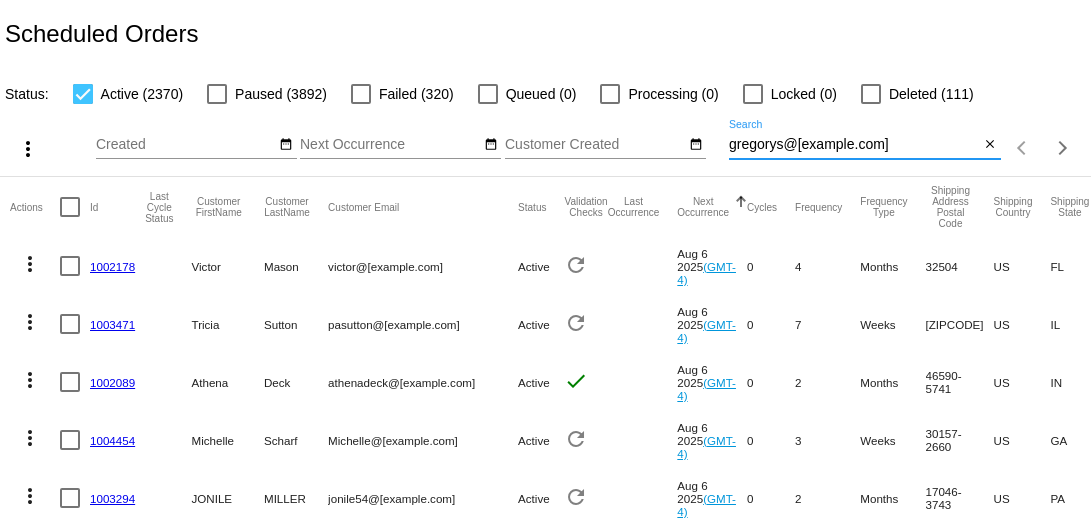 type on "gregorys@gregorysteel.com" 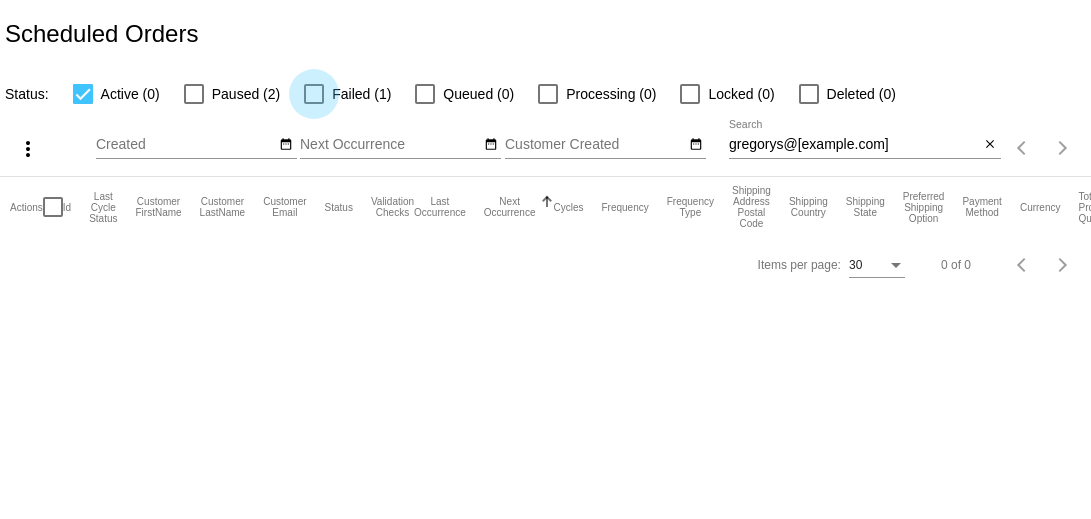 click at bounding box center [314, 94] 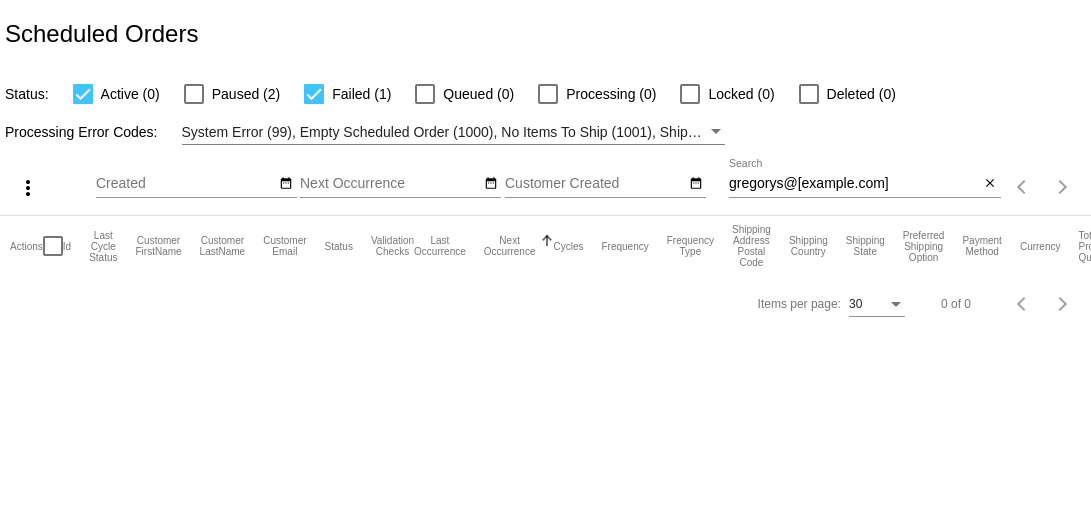 click at bounding box center [194, 94] 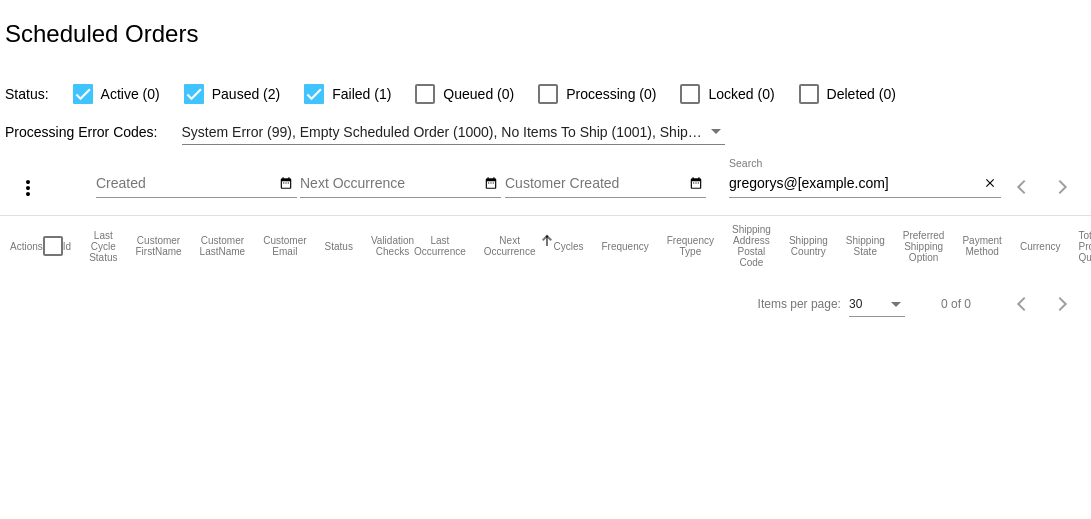 click at bounding box center (83, 94) 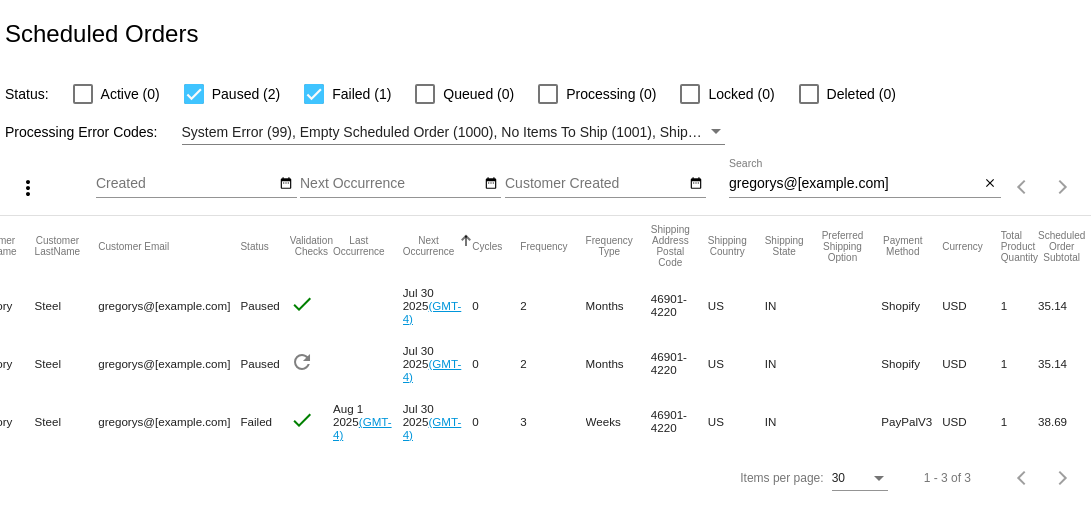 scroll, scrollTop: 0, scrollLeft: 0, axis: both 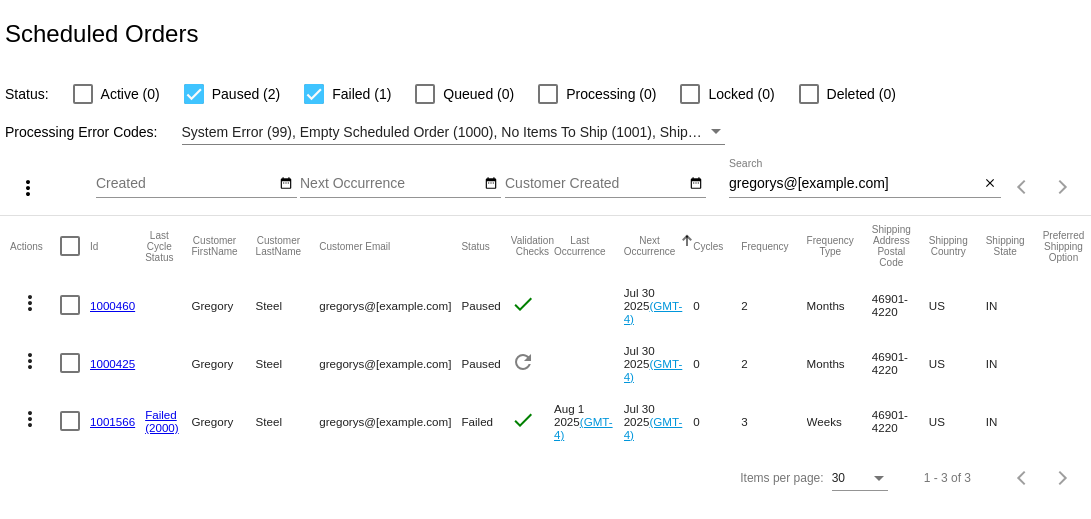 click on "1000460" 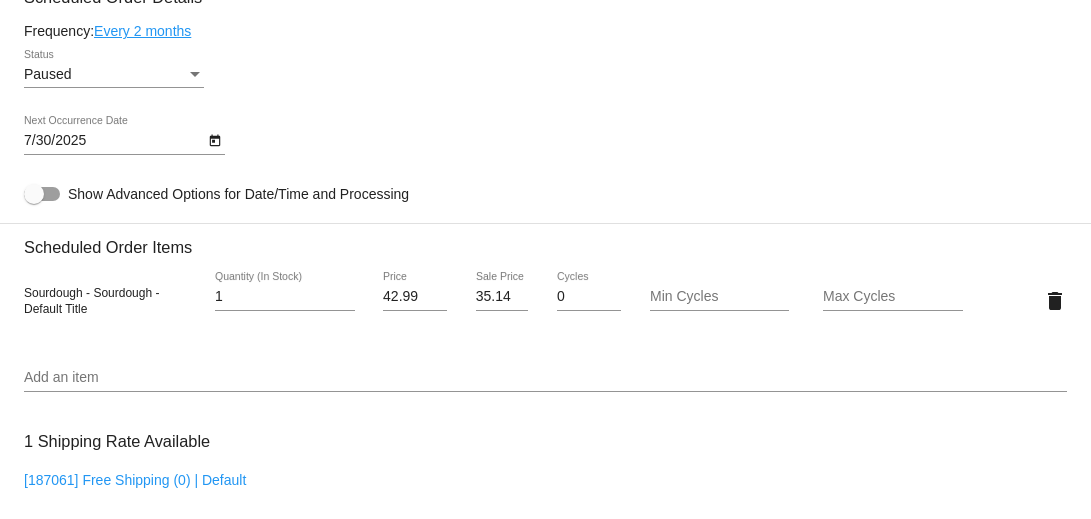 scroll, scrollTop: 994, scrollLeft: 0, axis: vertical 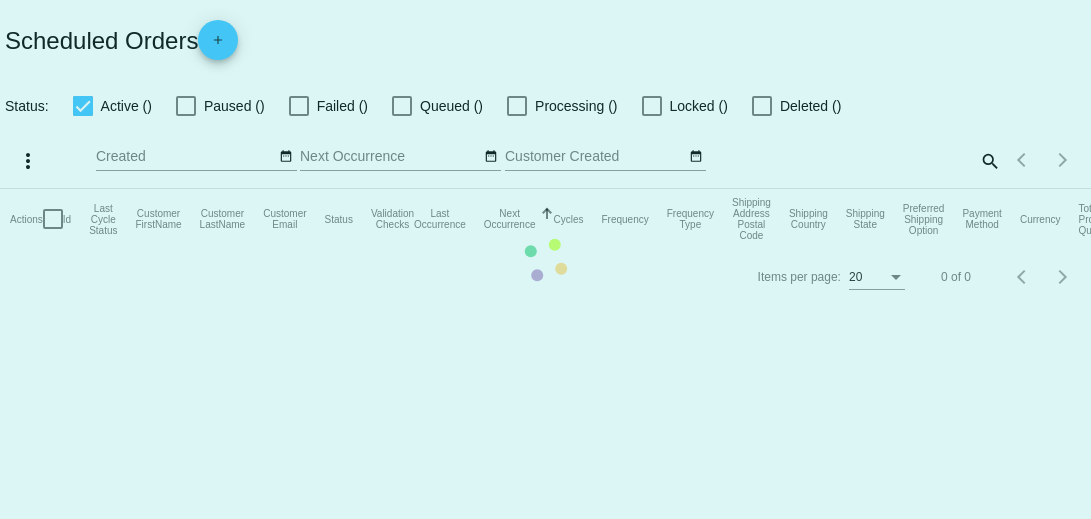 checkbox on "false" 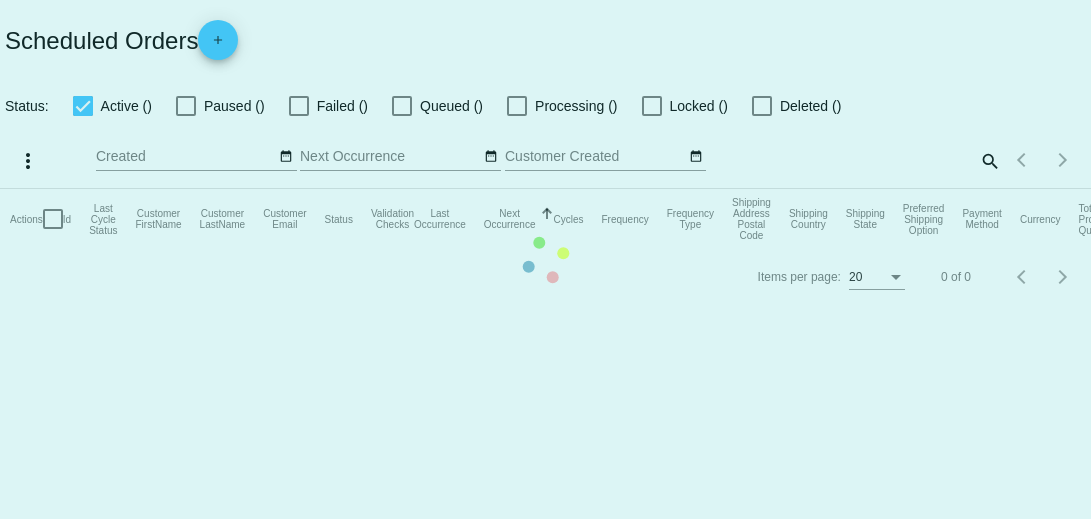 checkbox on "true" 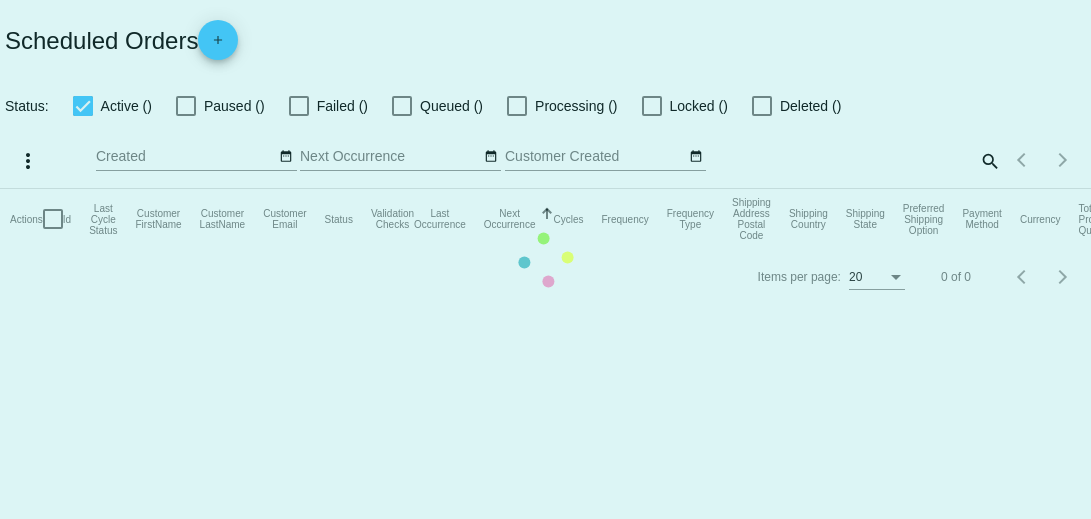 checkbox on "true" 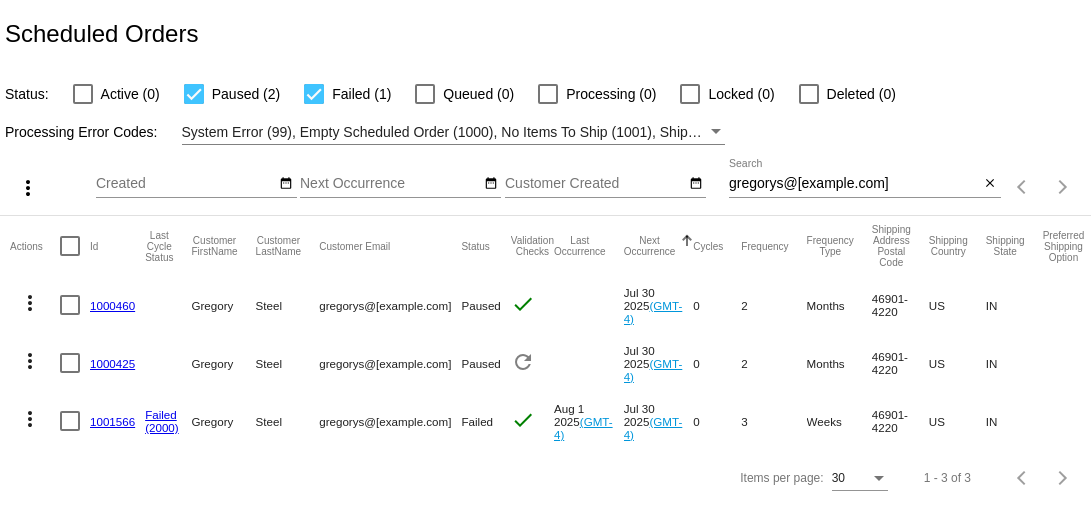 click on "1000425" 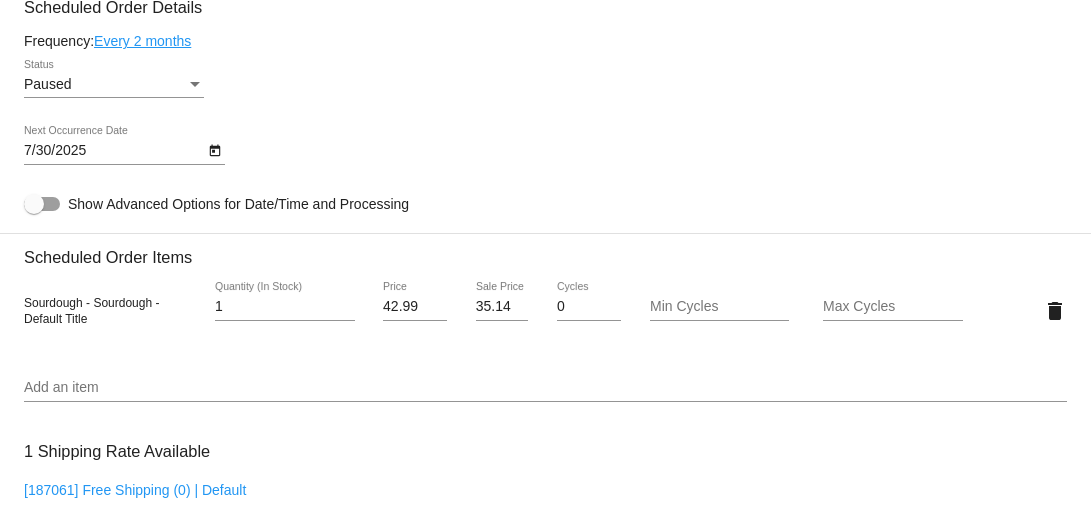 scroll, scrollTop: 990, scrollLeft: 0, axis: vertical 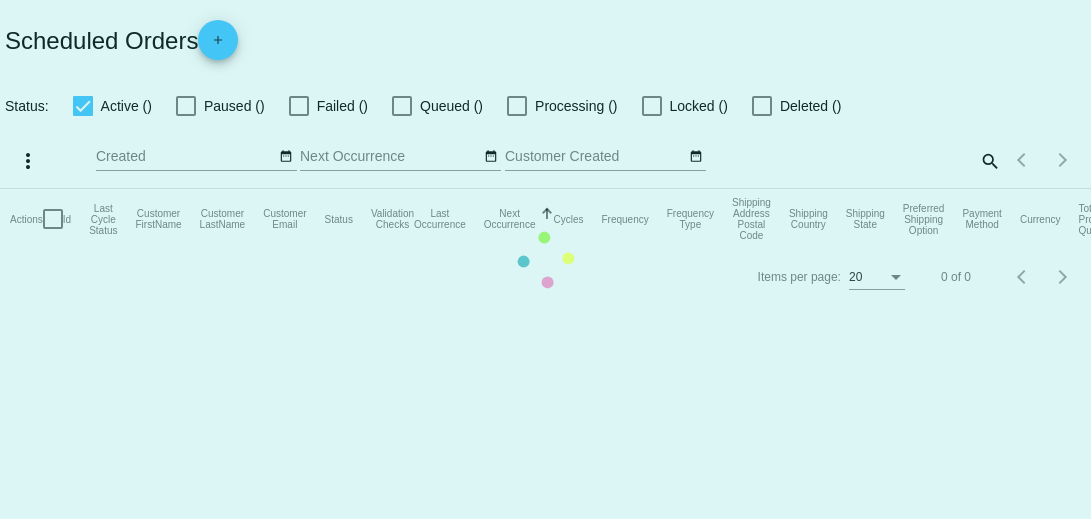 checkbox on "false" 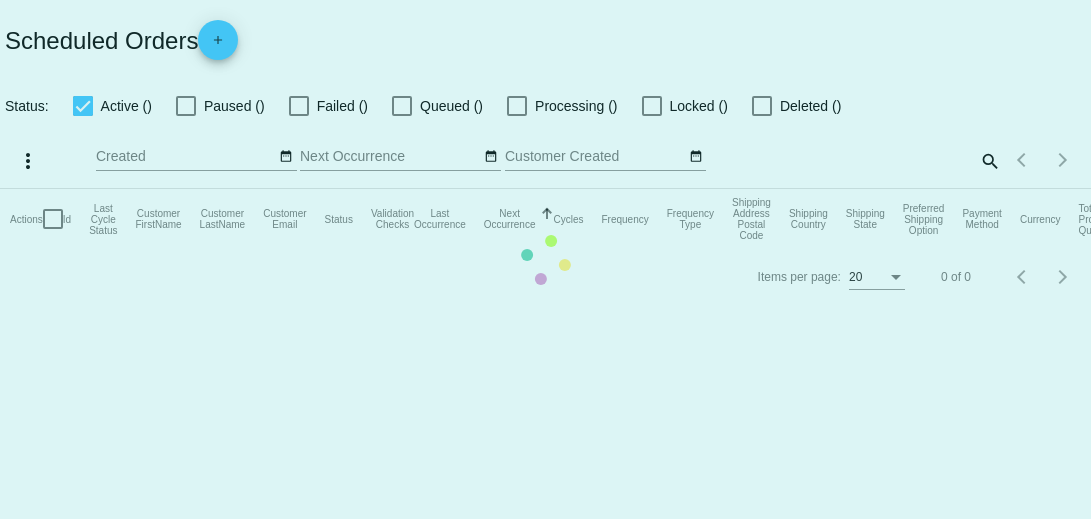 checkbox on "true" 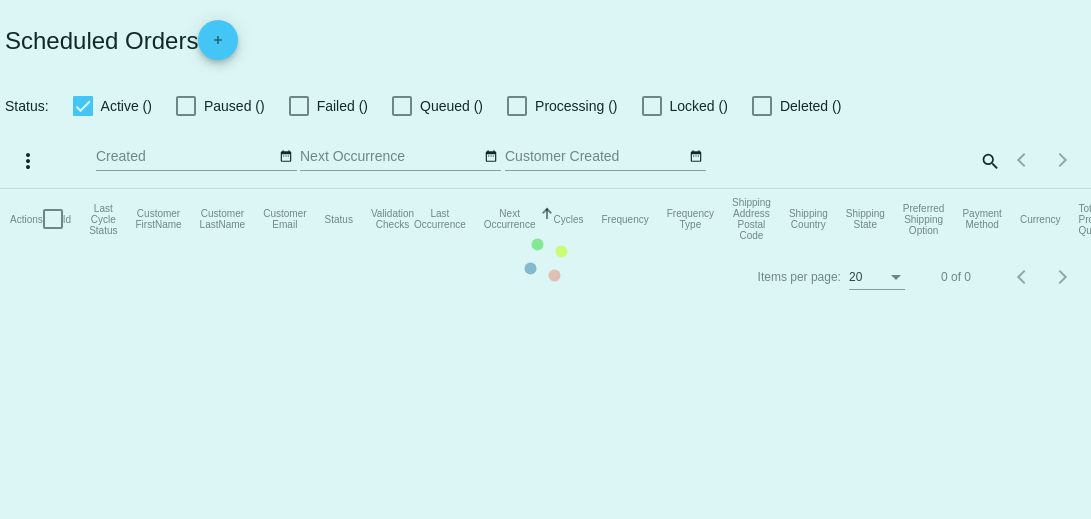 checkbox on "true" 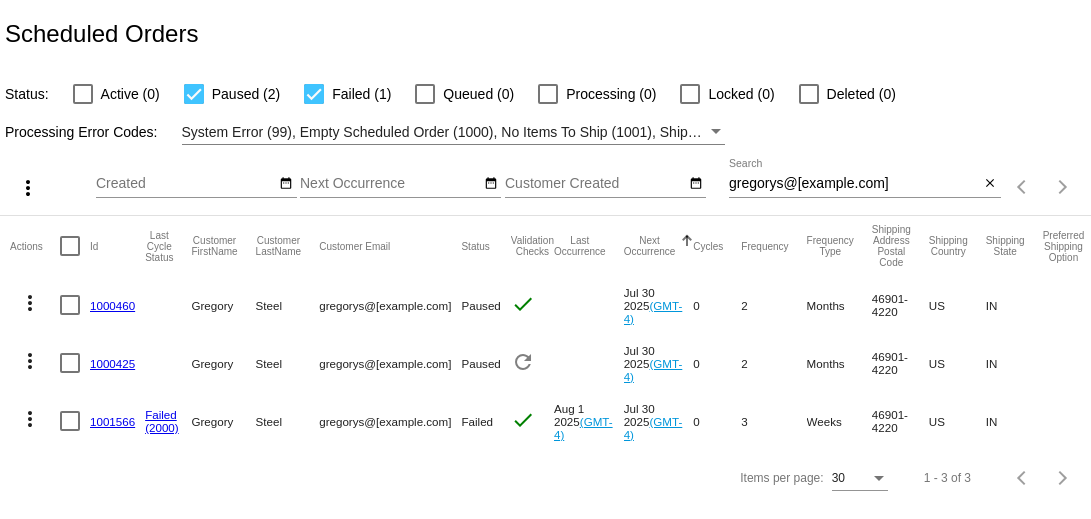 click on "1001566" 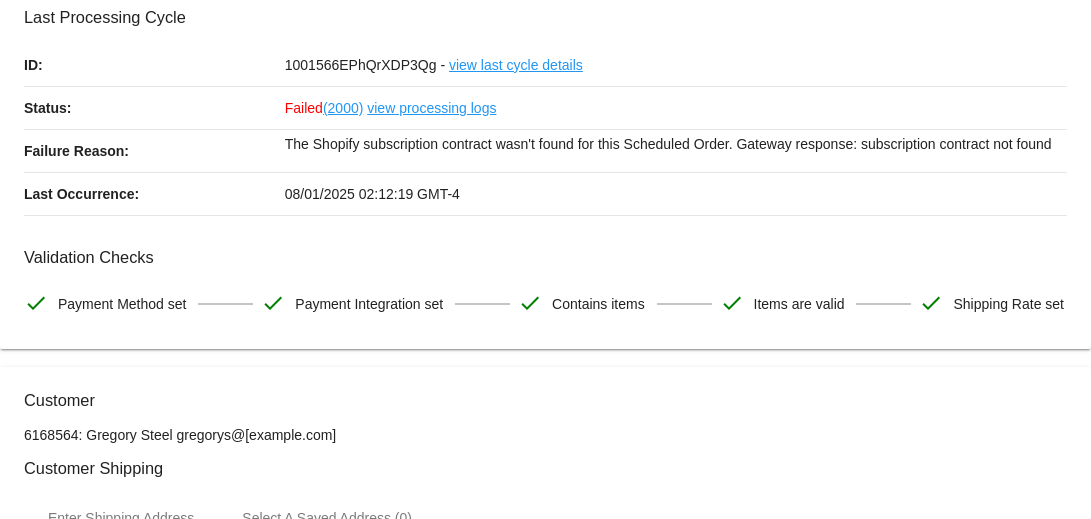 scroll, scrollTop: 0, scrollLeft: 0, axis: both 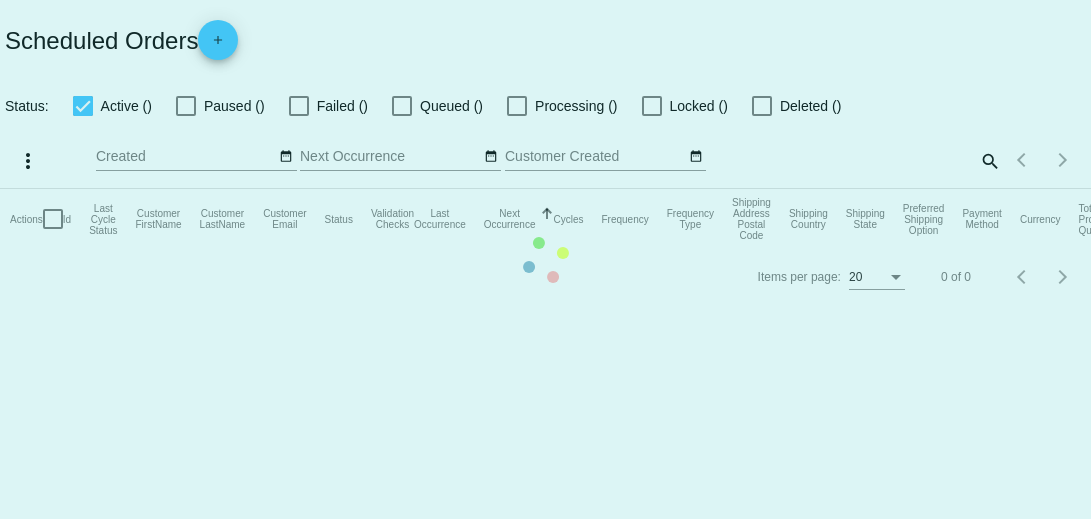 checkbox on "false" 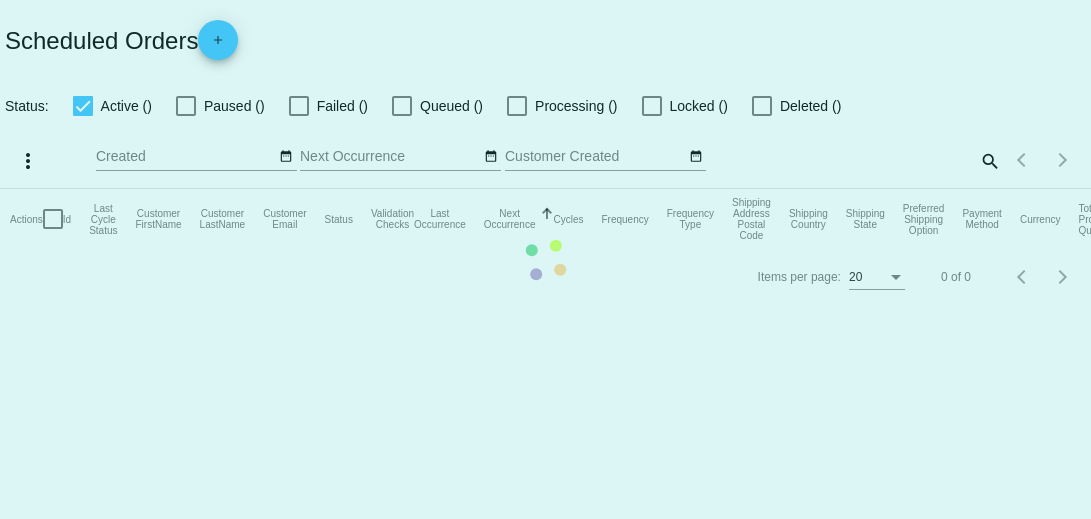 checkbox on "true" 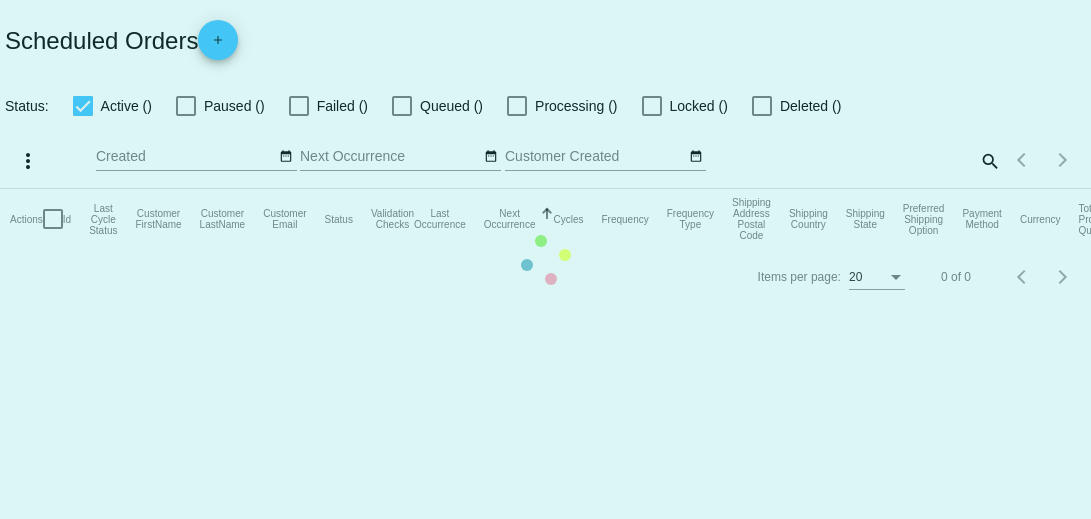 checkbox on "true" 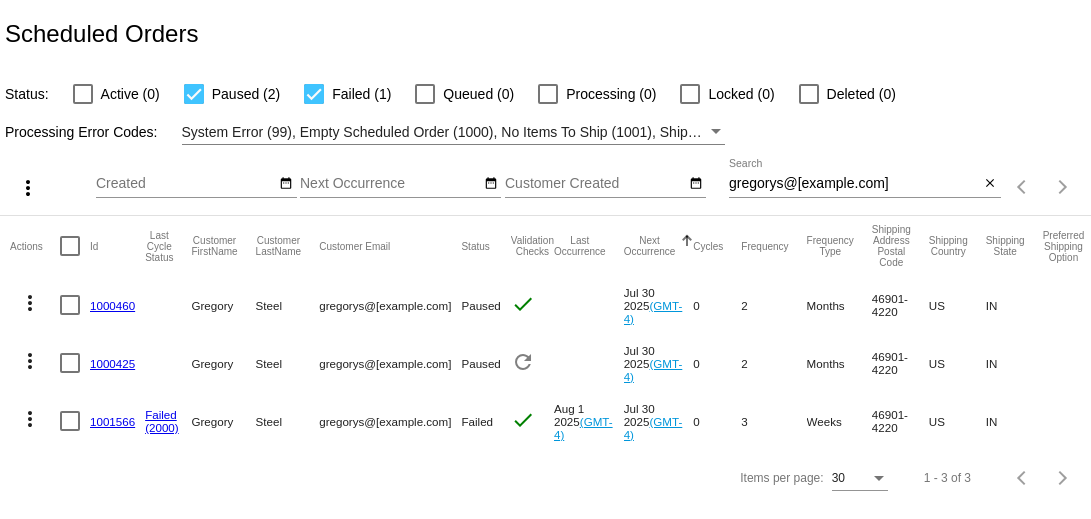 scroll, scrollTop: 0, scrollLeft: 337, axis: horizontal 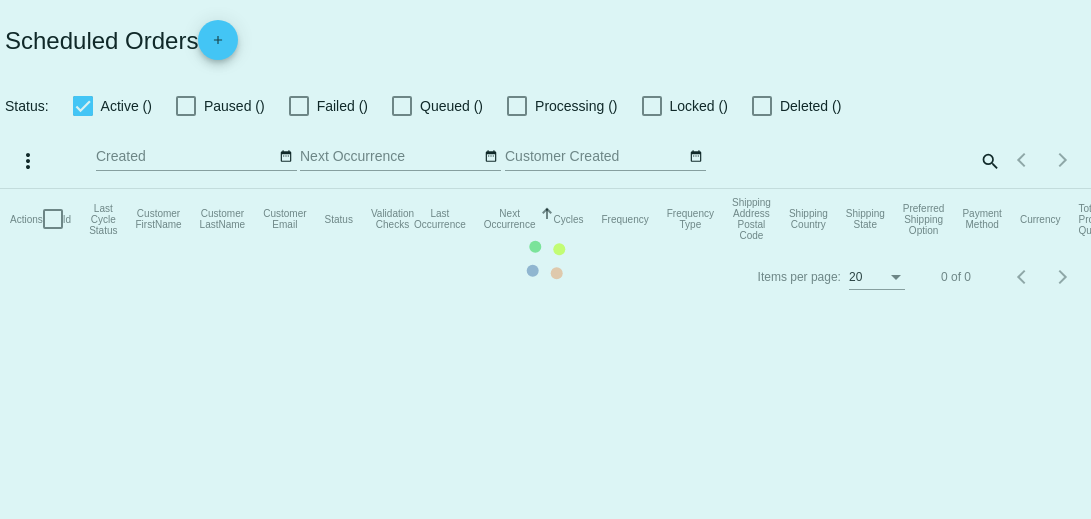 checkbox on "false" 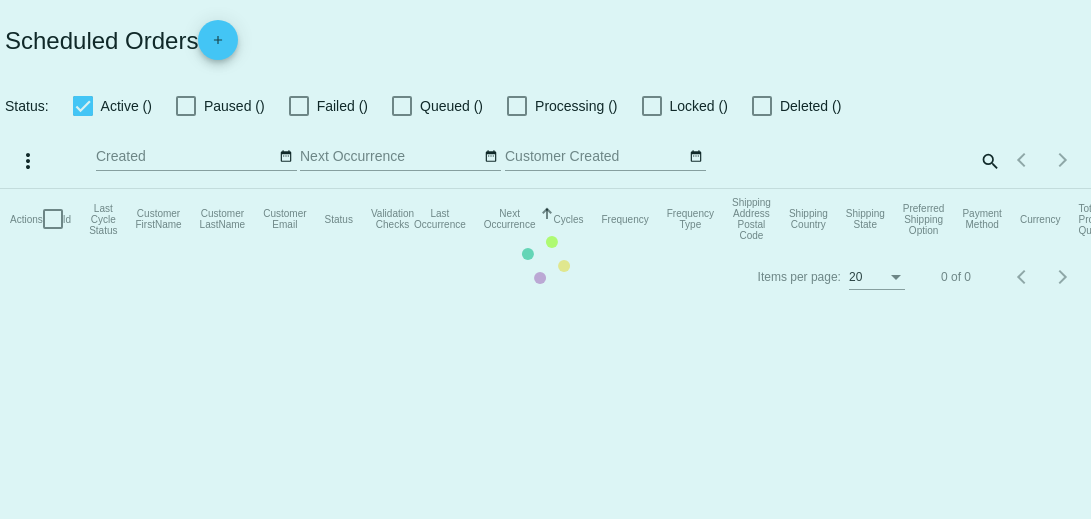checkbox on "true" 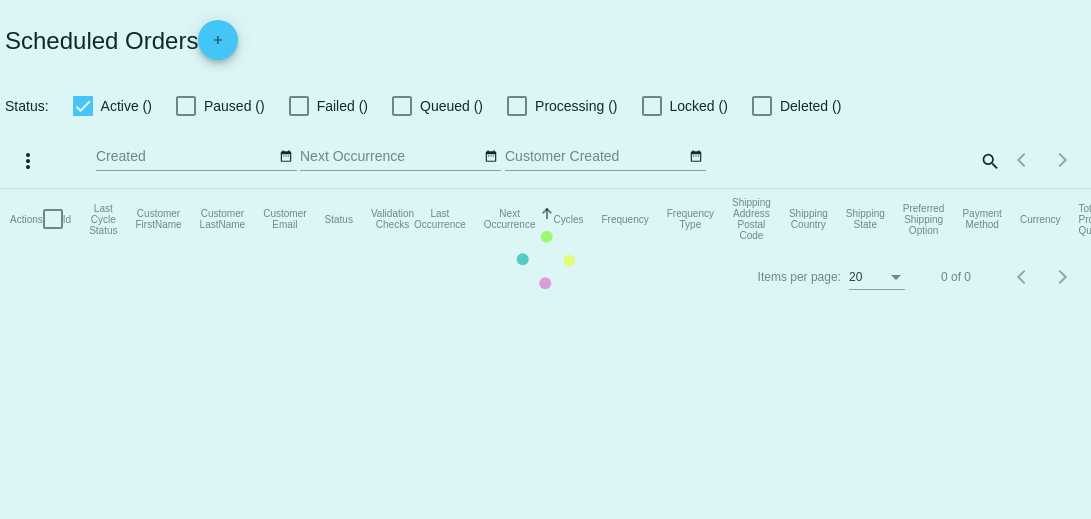 checkbox on "true" 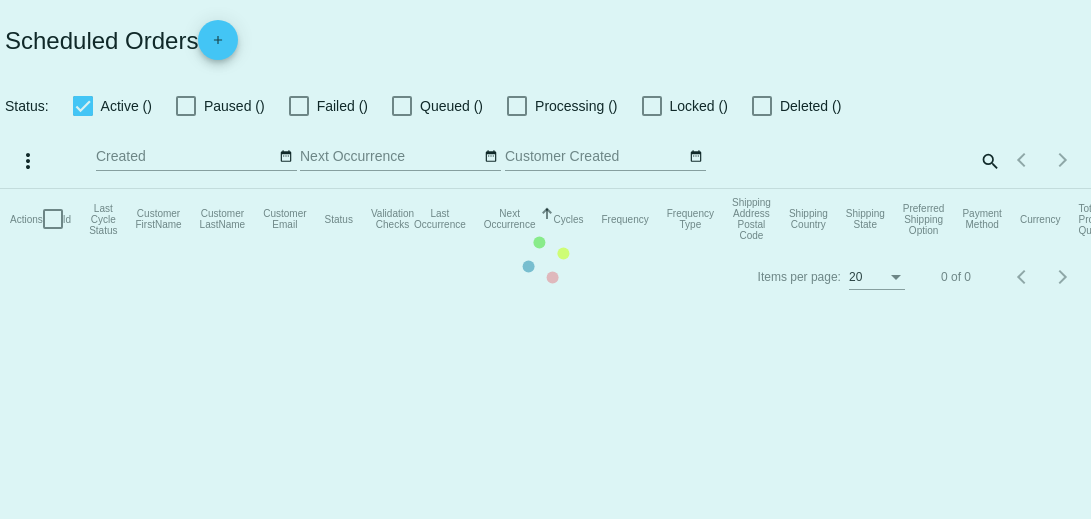 scroll, scrollTop: 0, scrollLeft: 0, axis: both 